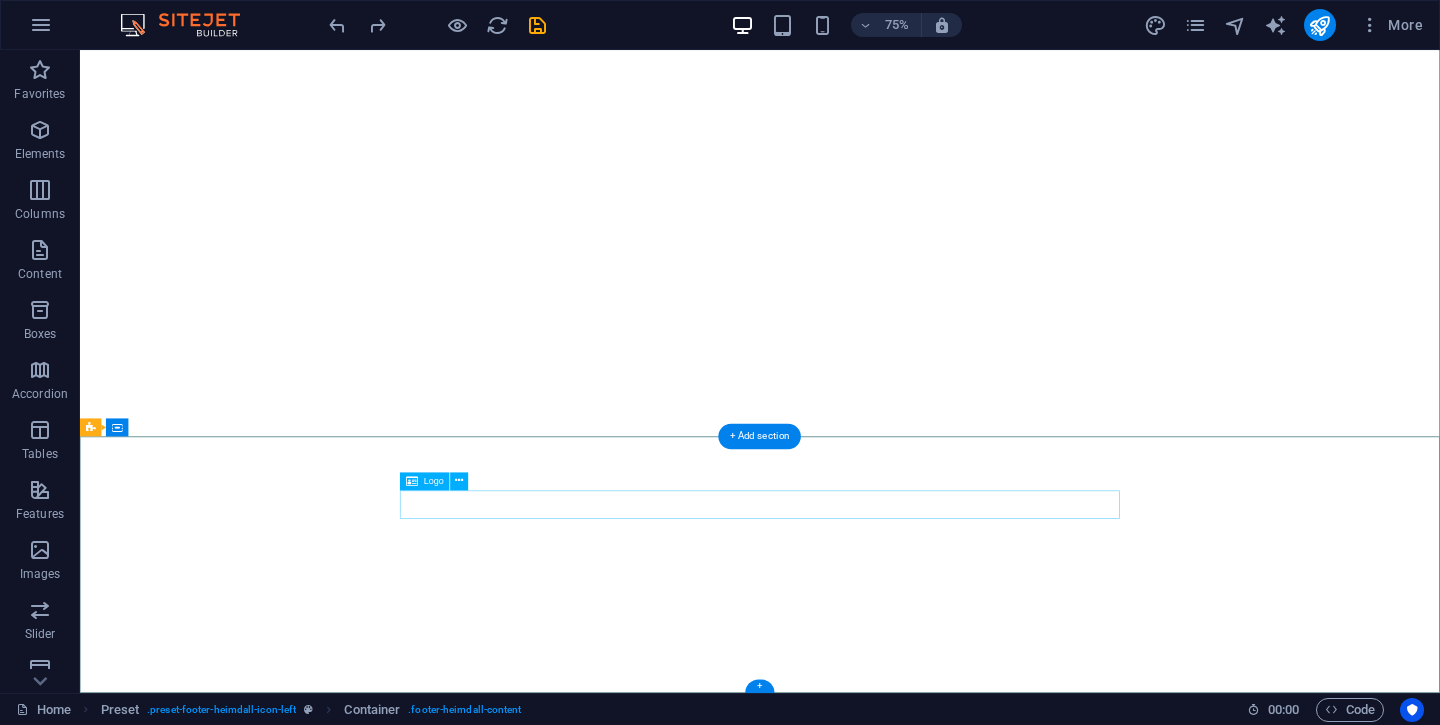 scroll, scrollTop: 0, scrollLeft: 0, axis: both 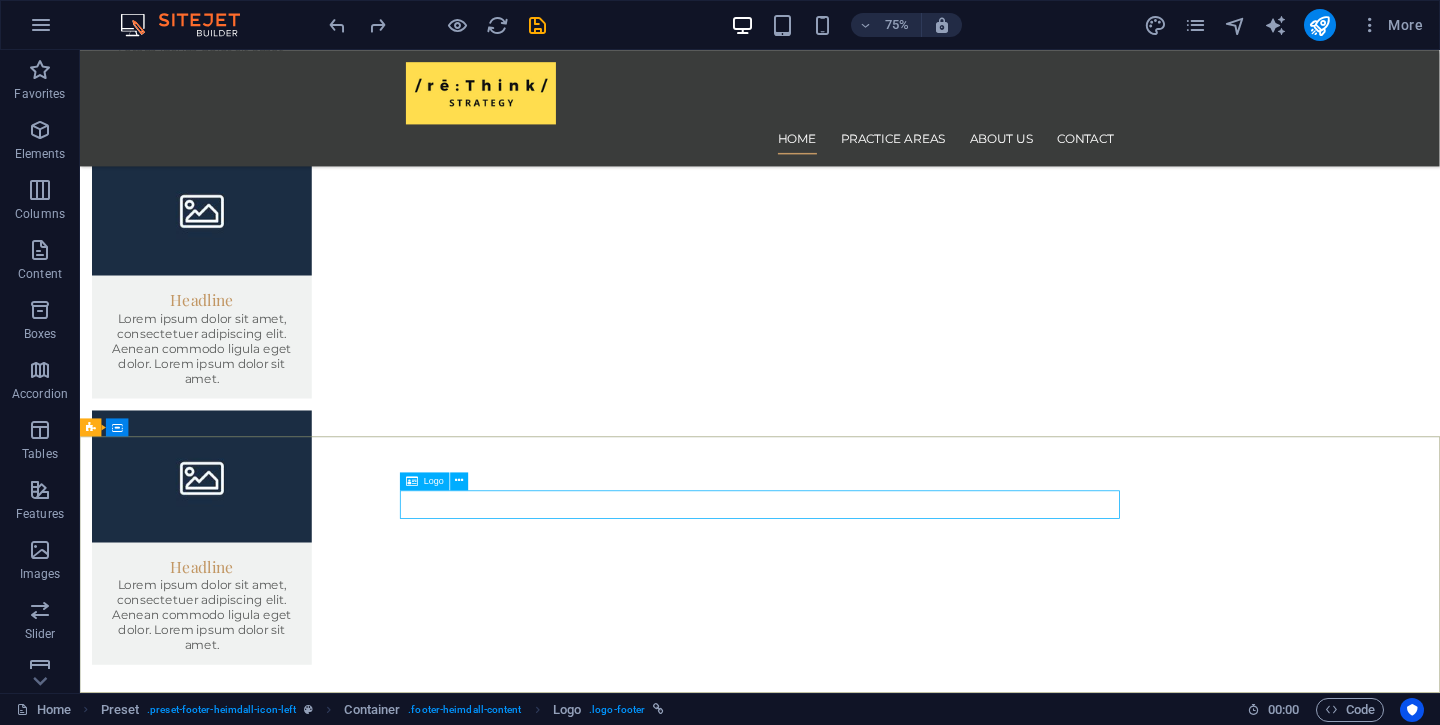 click on "Logo" at bounding box center [425, 481] 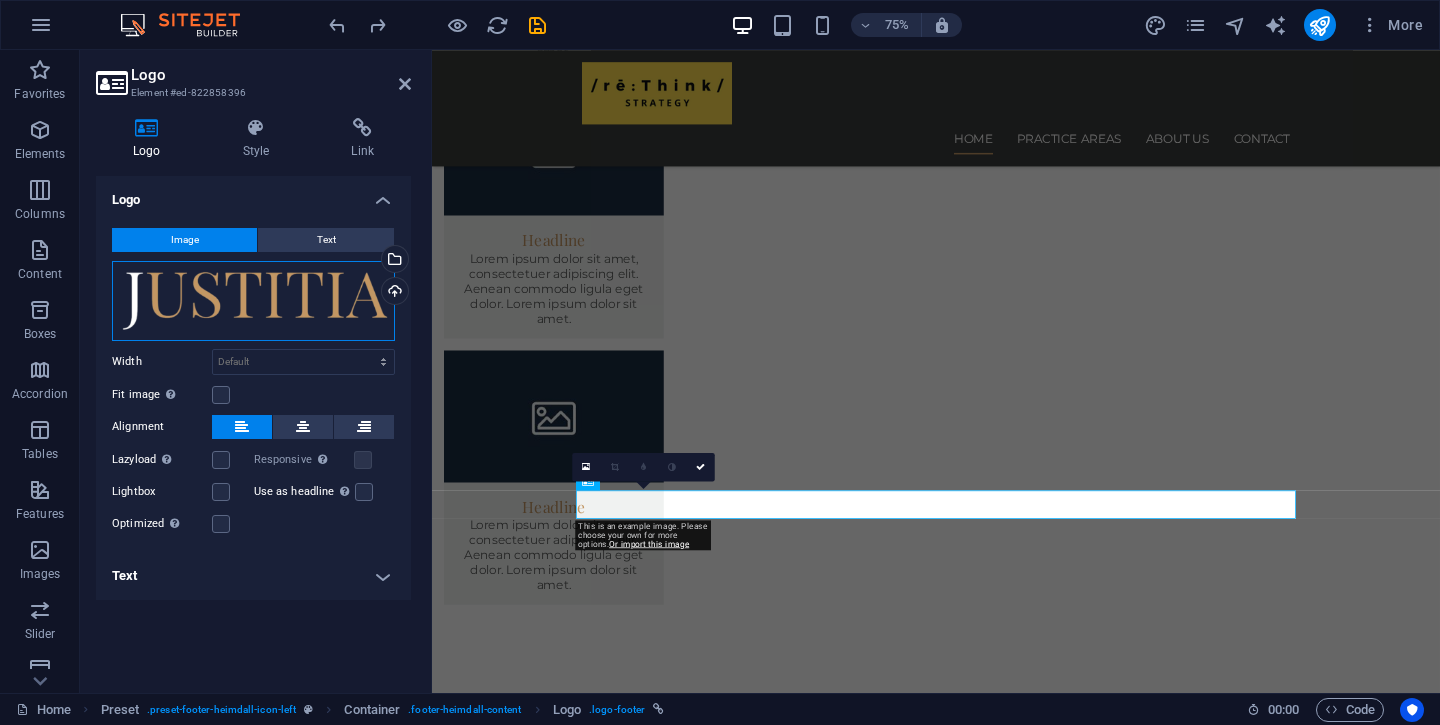 click on "Drag files here, click to choose files or select files from Files or our free stock photos & videos" at bounding box center (253, 301) 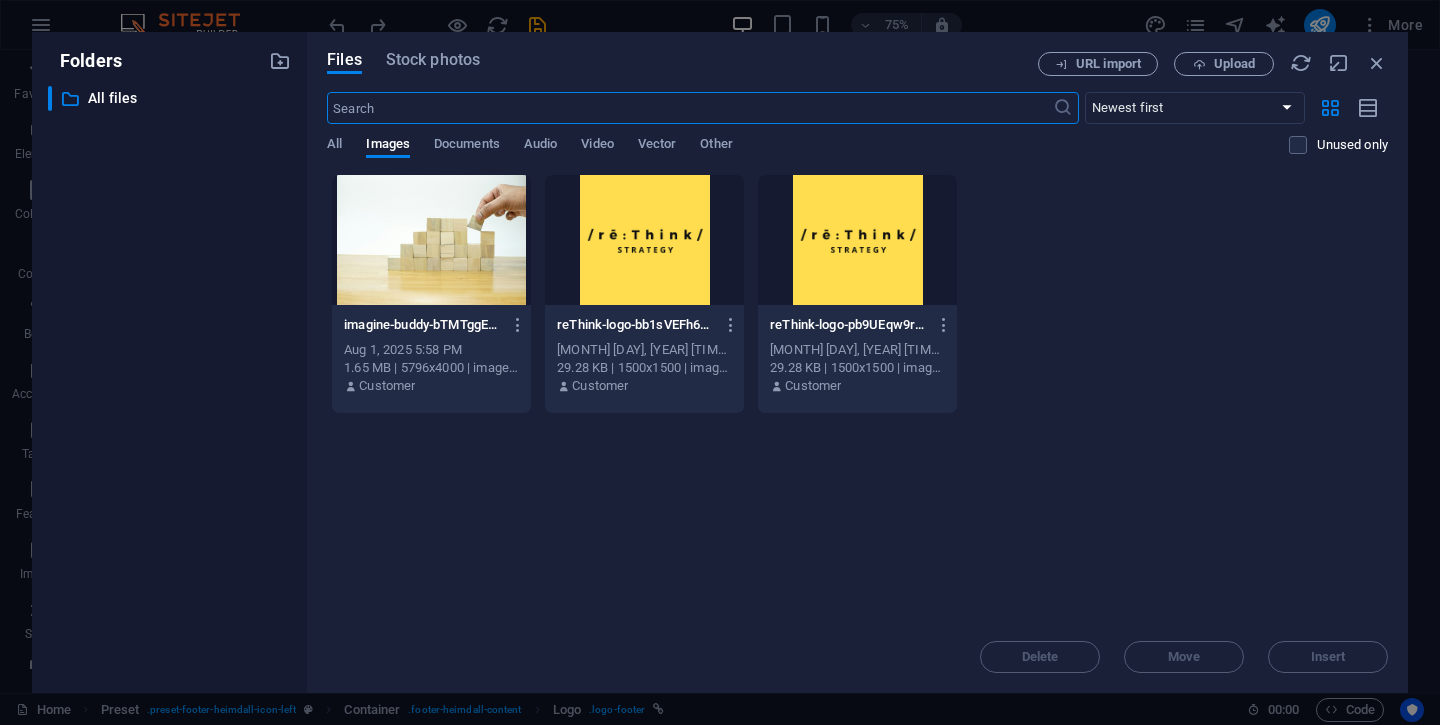 scroll, scrollTop: 4097, scrollLeft: 0, axis: vertical 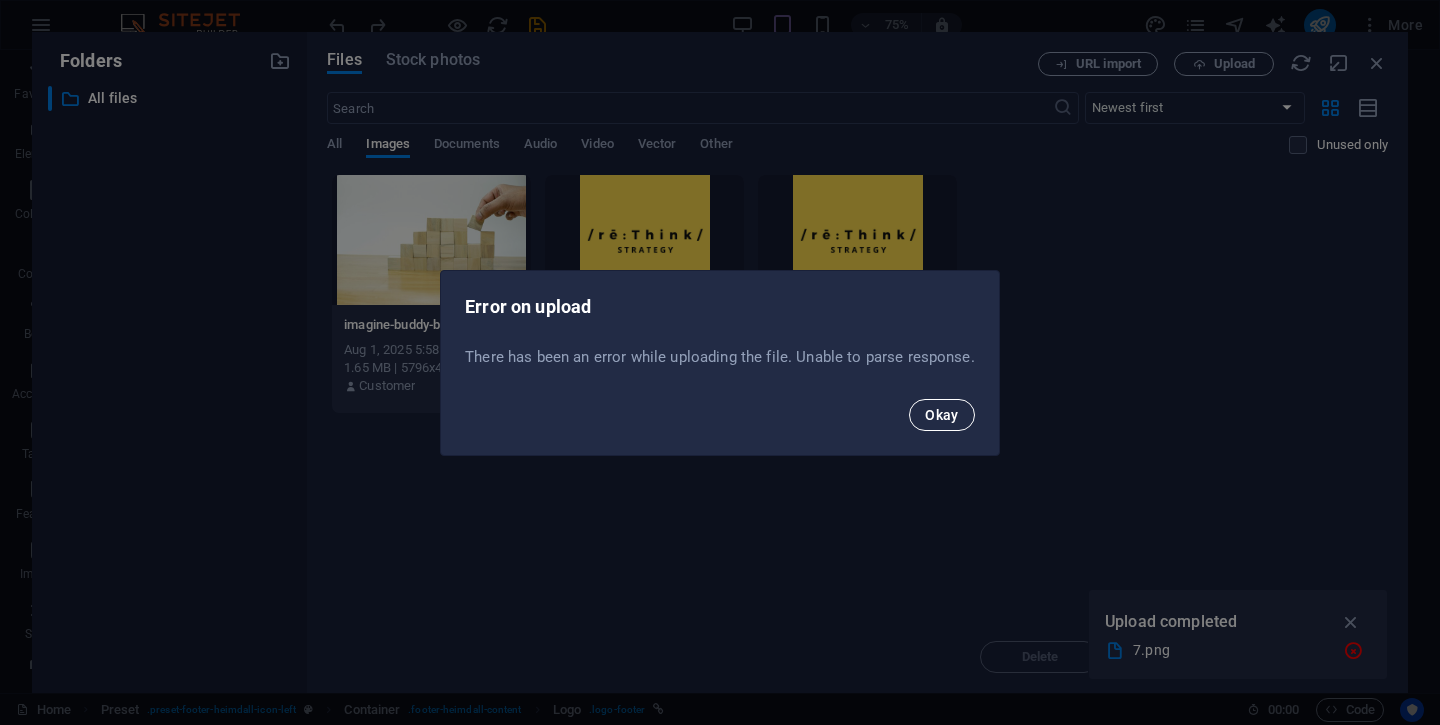 click on "Okay" at bounding box center [942, 415] 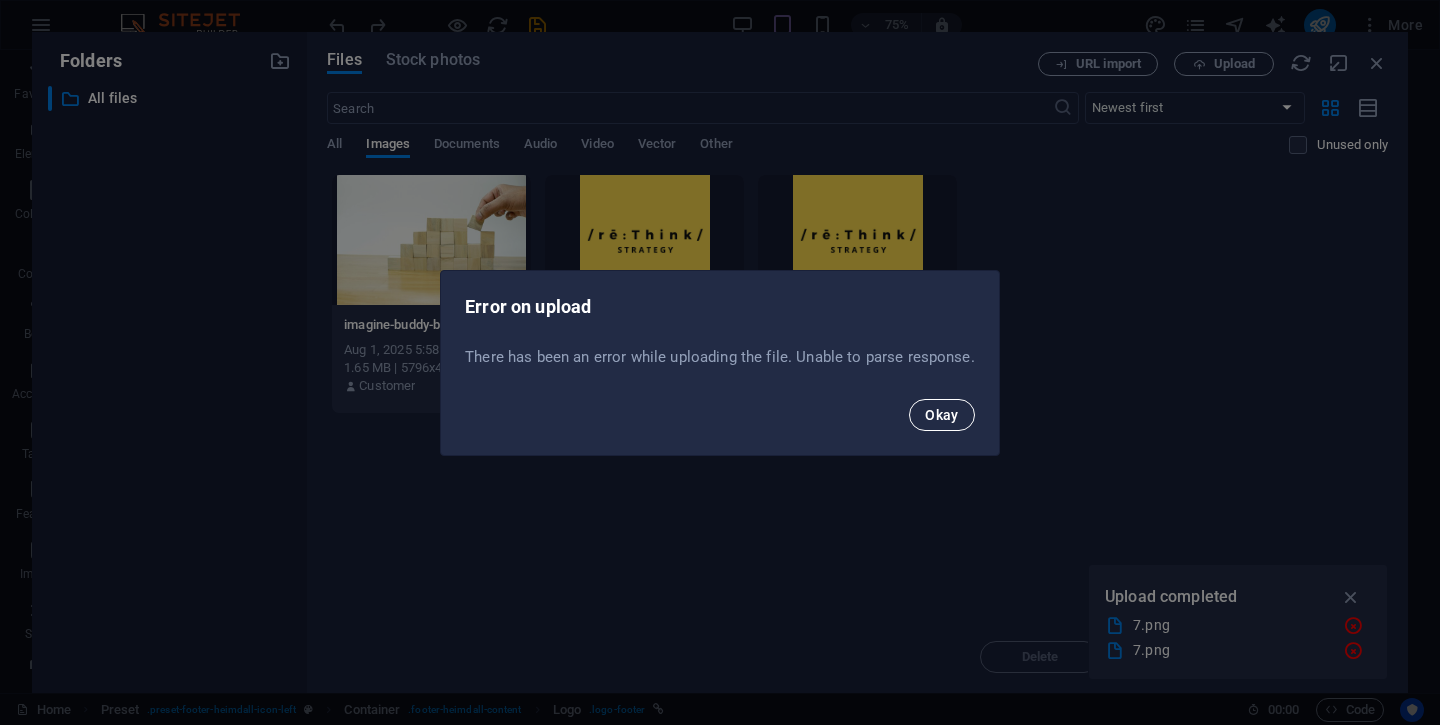 click on "Okay" at bounding box center [942, 415] 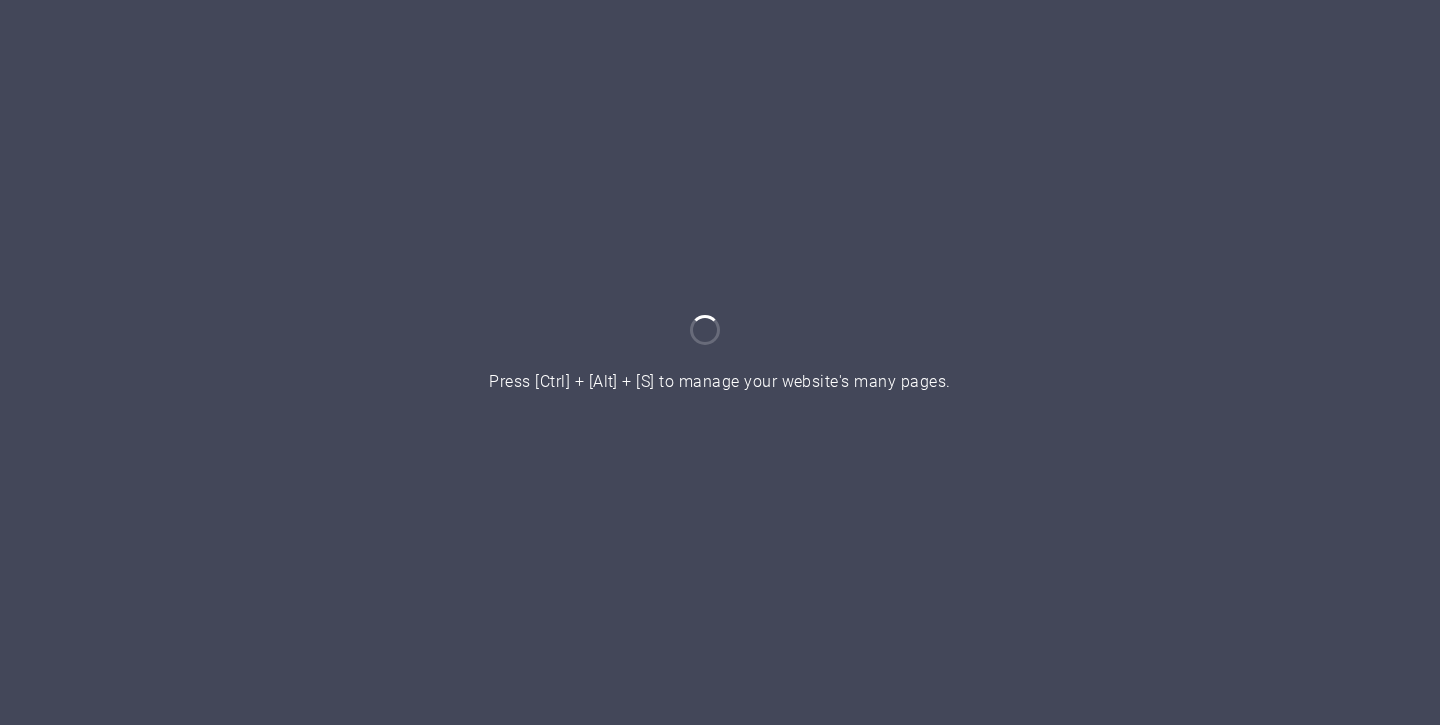 scroll, scrollTop: 0, scrollLeft: 0, axis: both 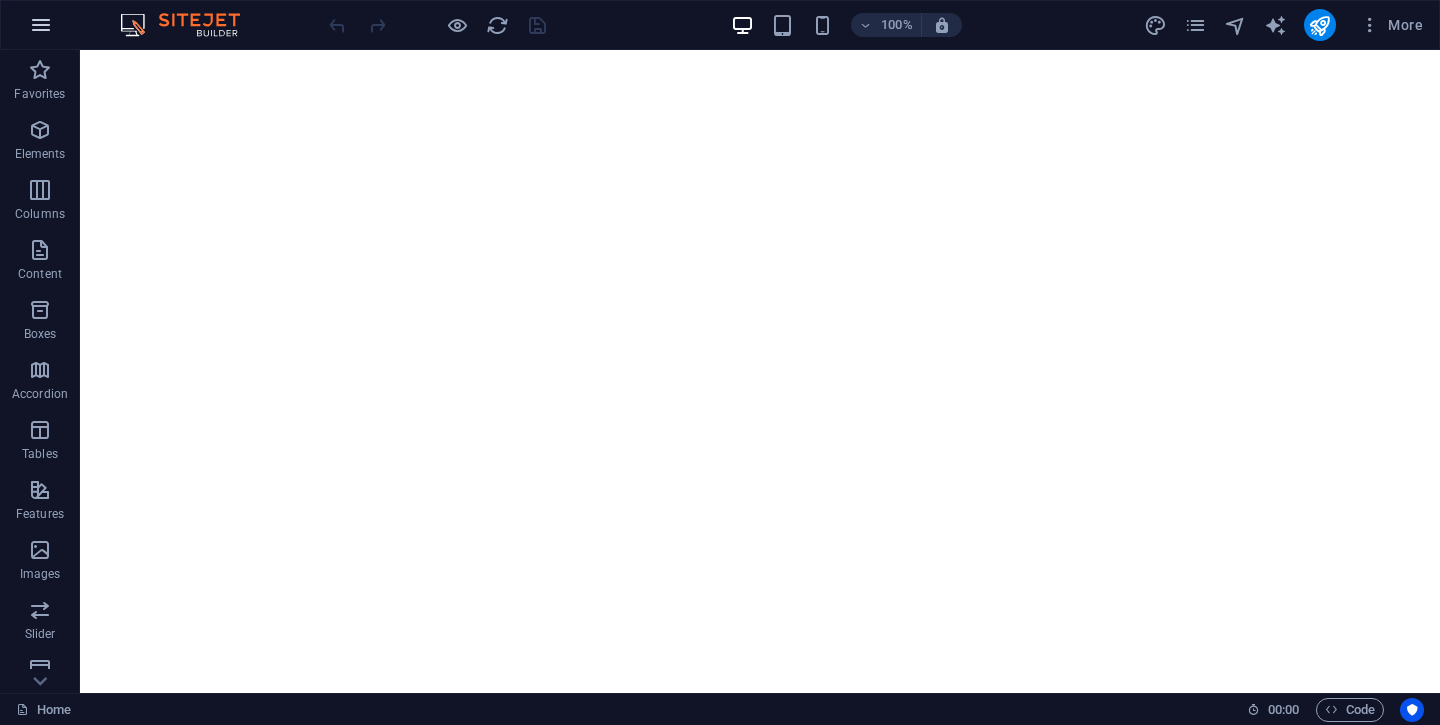 click at bounding box center (41, 25) 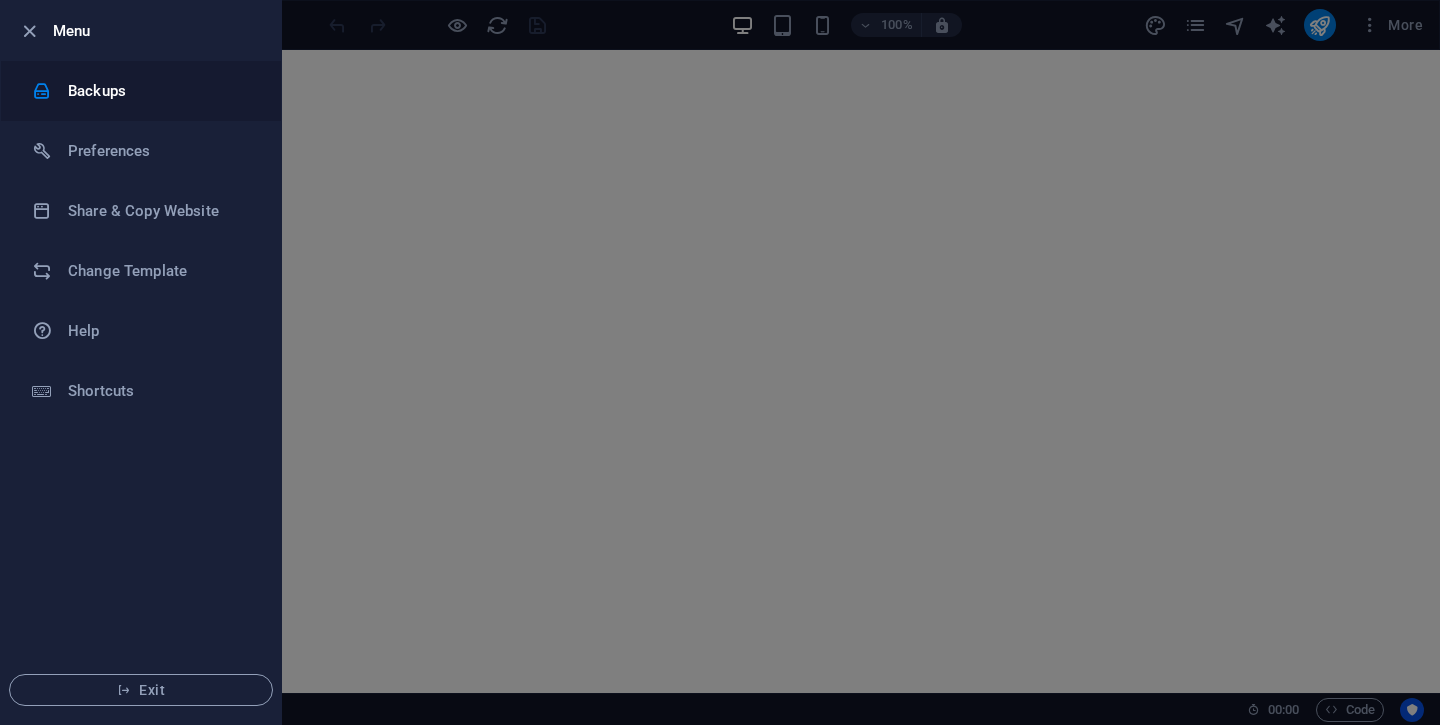click on "Backups" at bounding box center (160, 91) 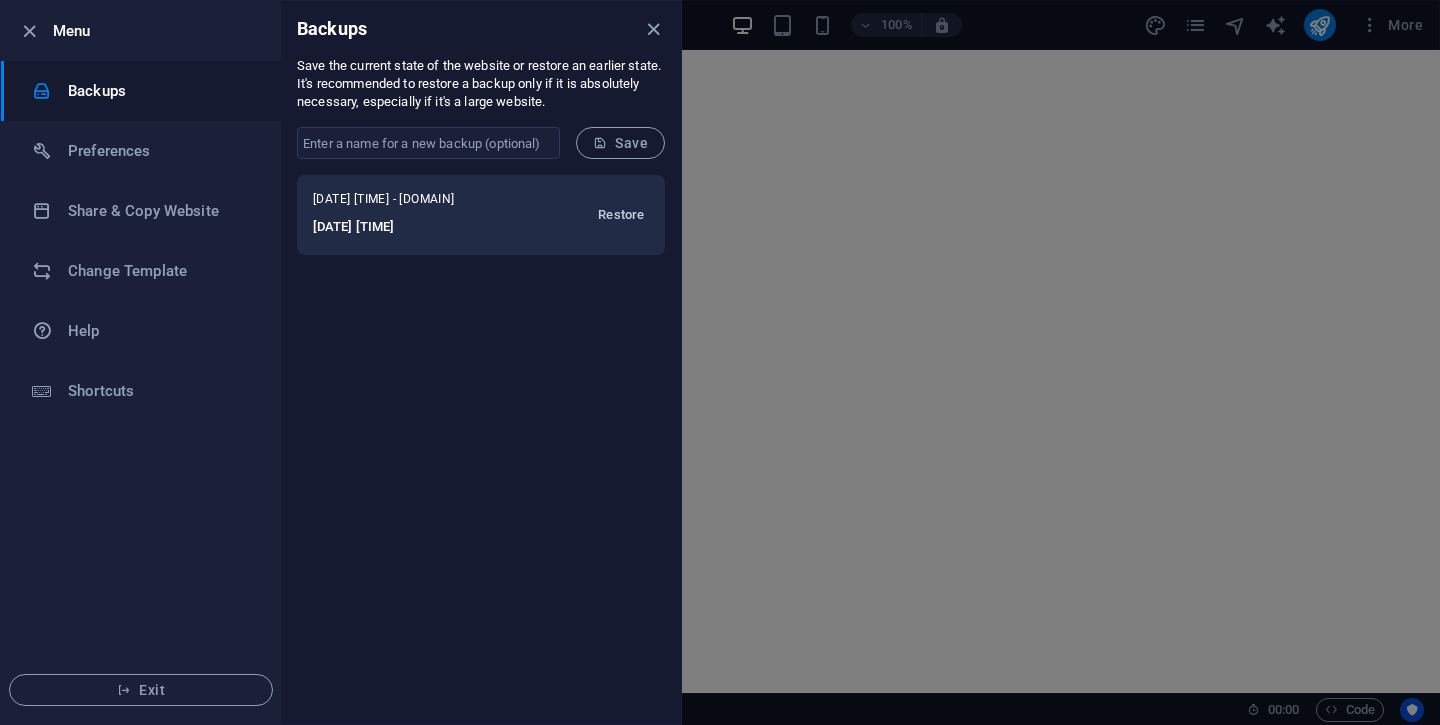 click on "Restore" at bounding box center (621, 215) 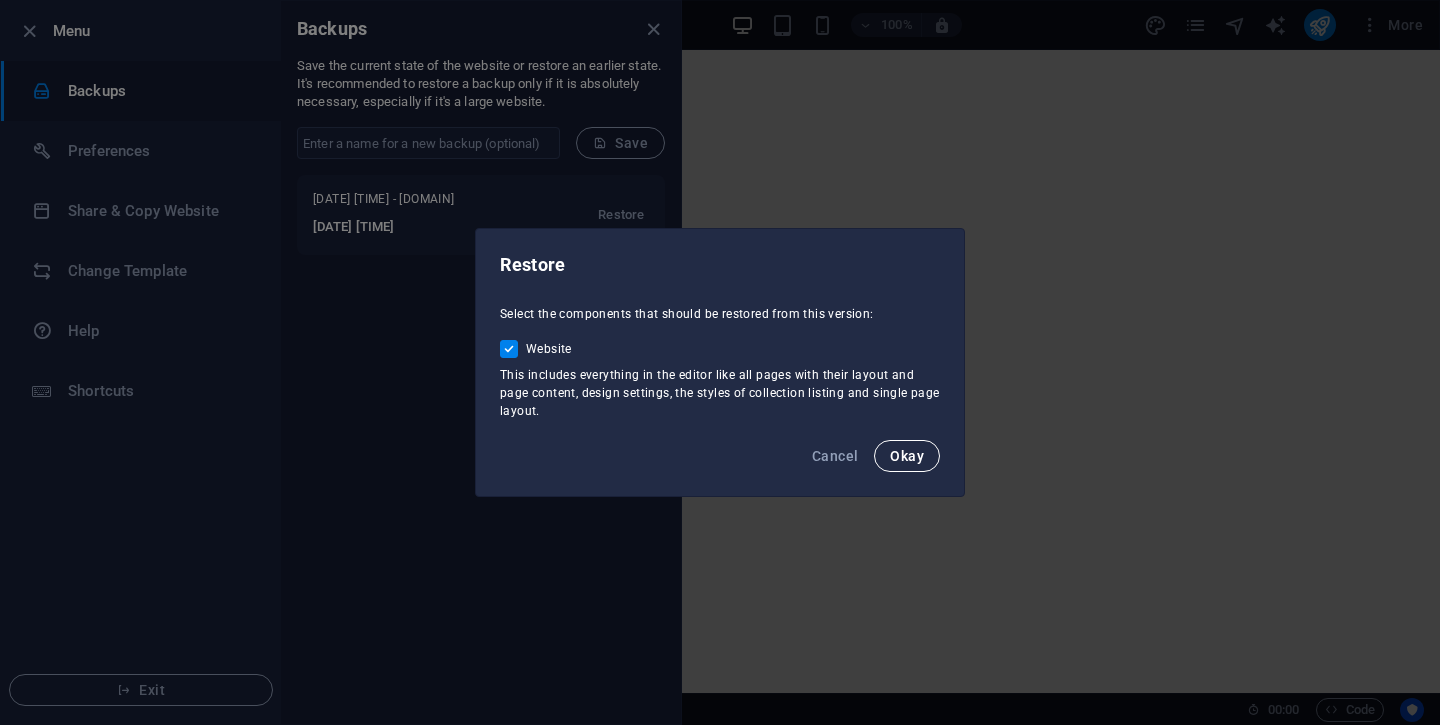 click on "Okay" at bounding box center [907, 456] 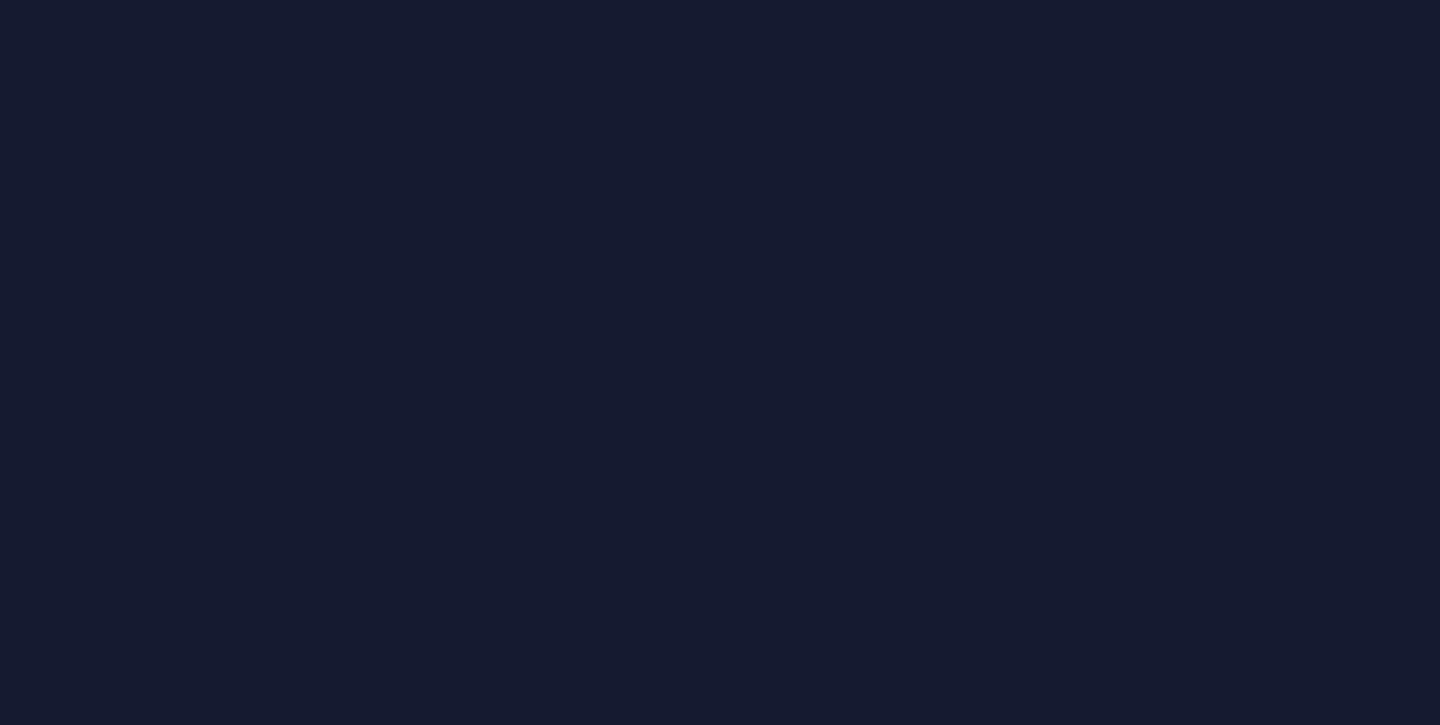 scroll, scrollTop: 0, scrollLeft: 0, axis: both 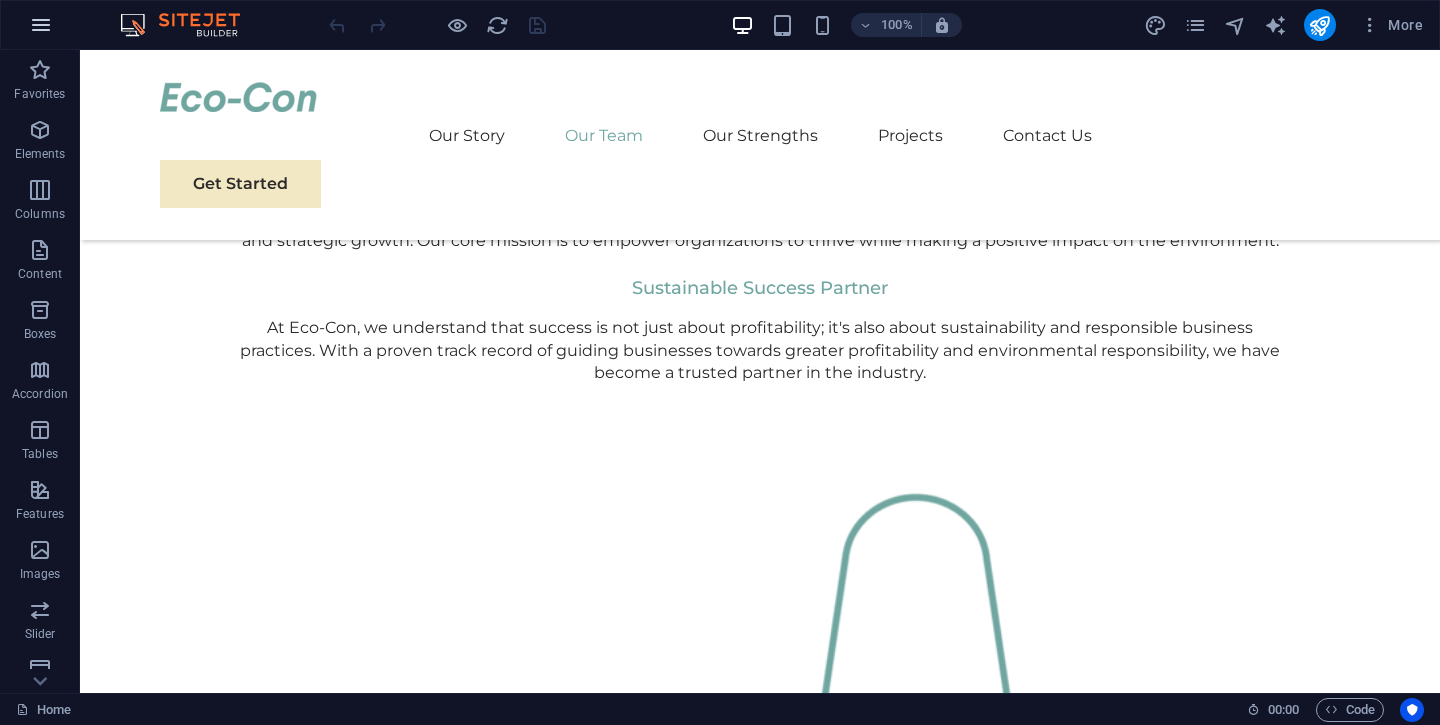 click at bounding box center (41, 25) 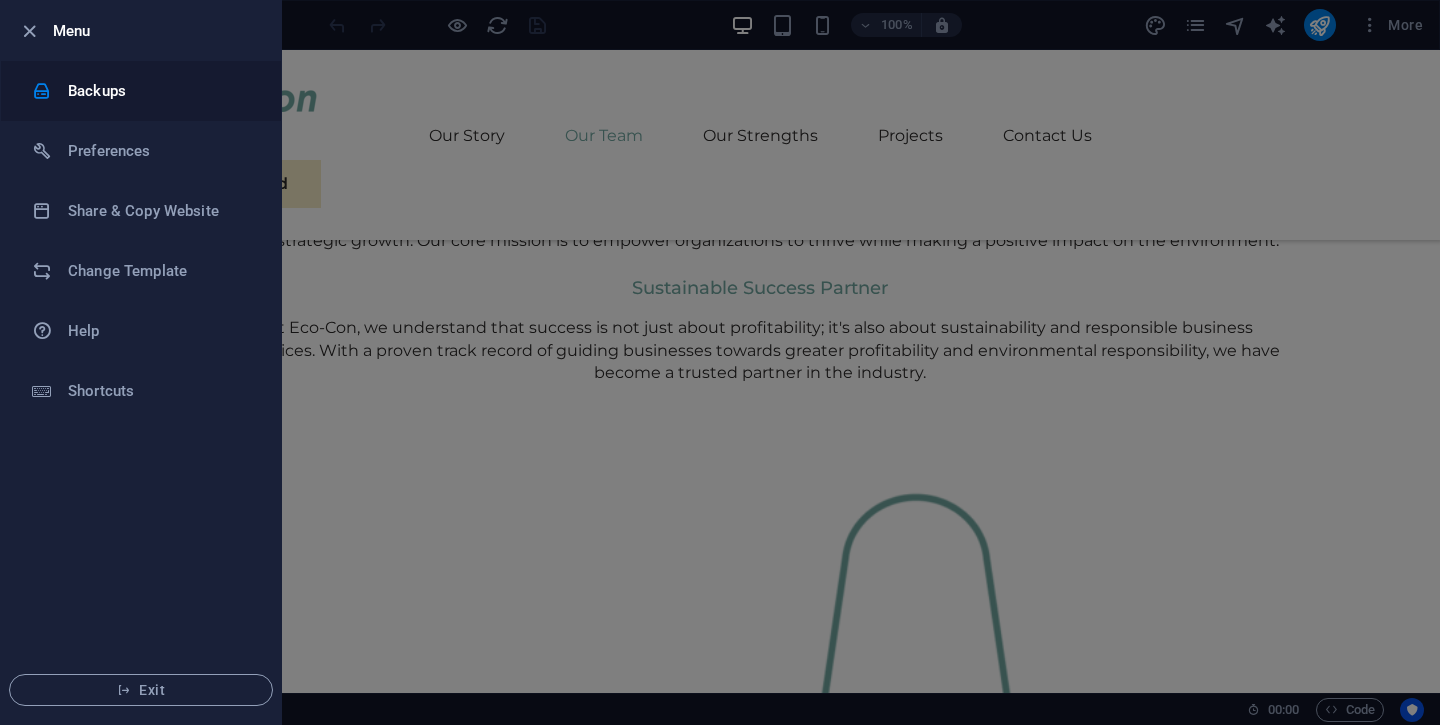 click on "Backups" at bounding box center (160, 91) 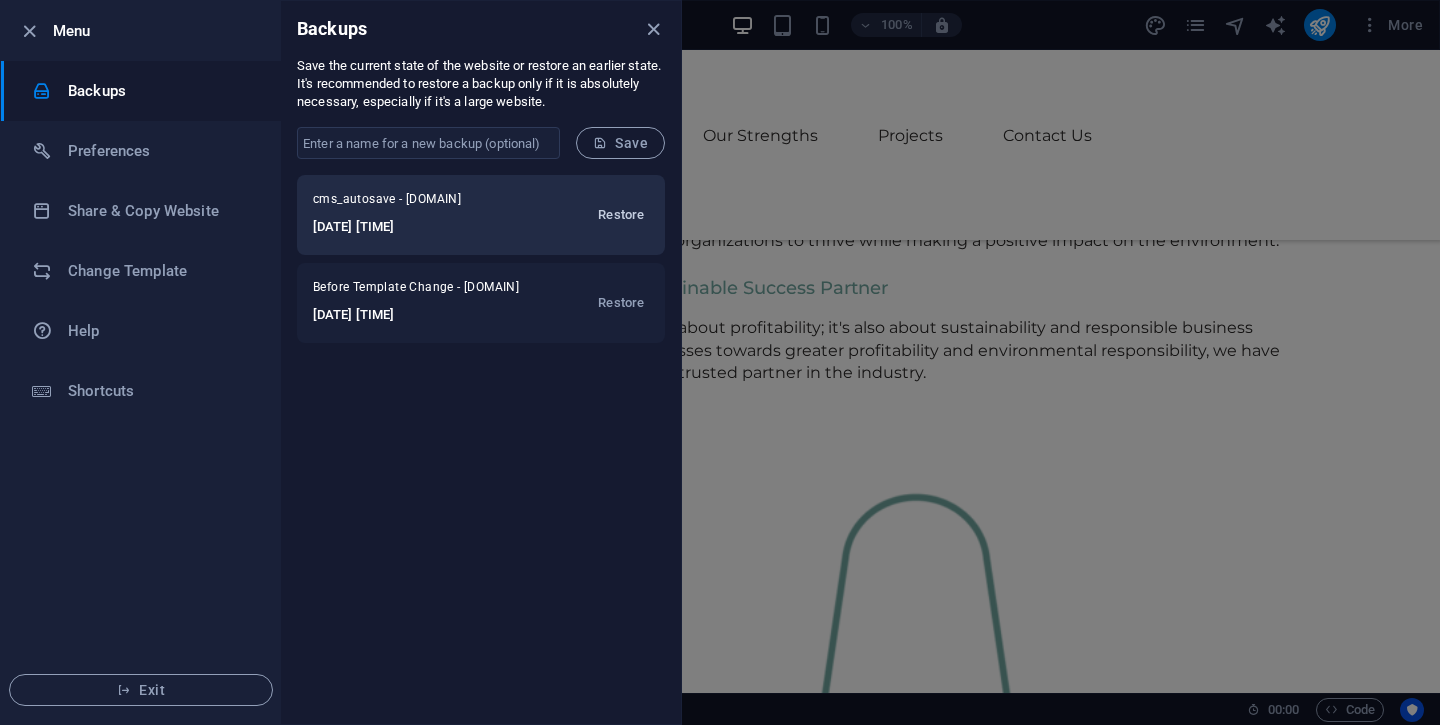 click on "Restore" at bounding box center (621, 215) 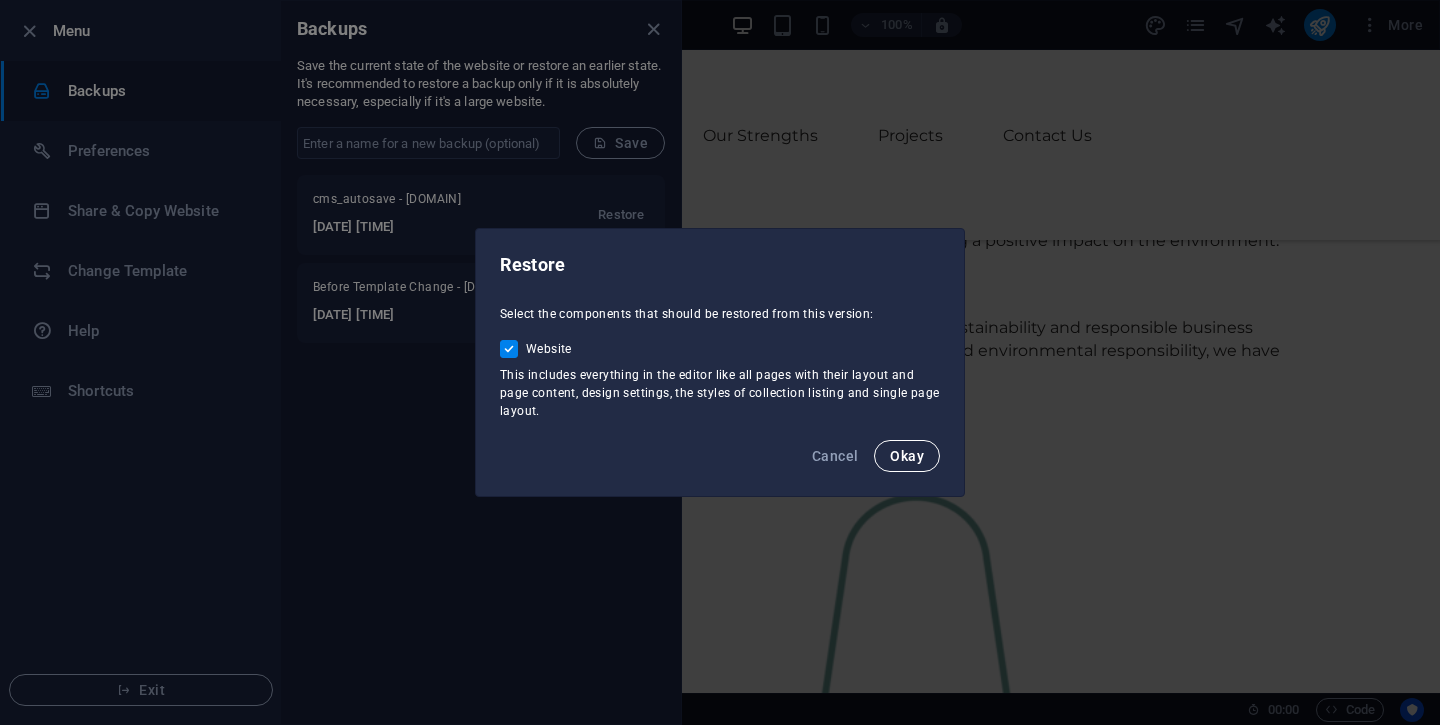 click on "Okay" at bounding box center [907, 456] 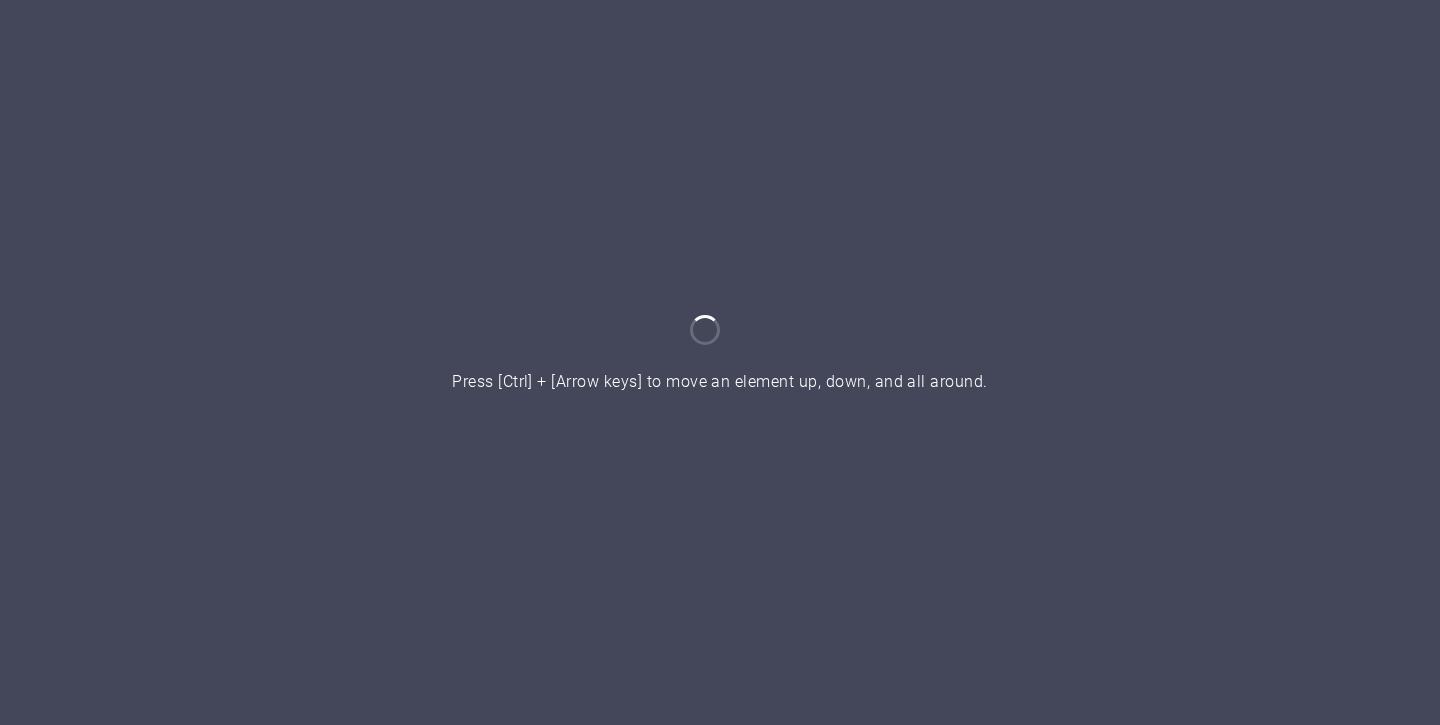 scroll, scrollTop: 0, scrollLeft: 0, axis: both 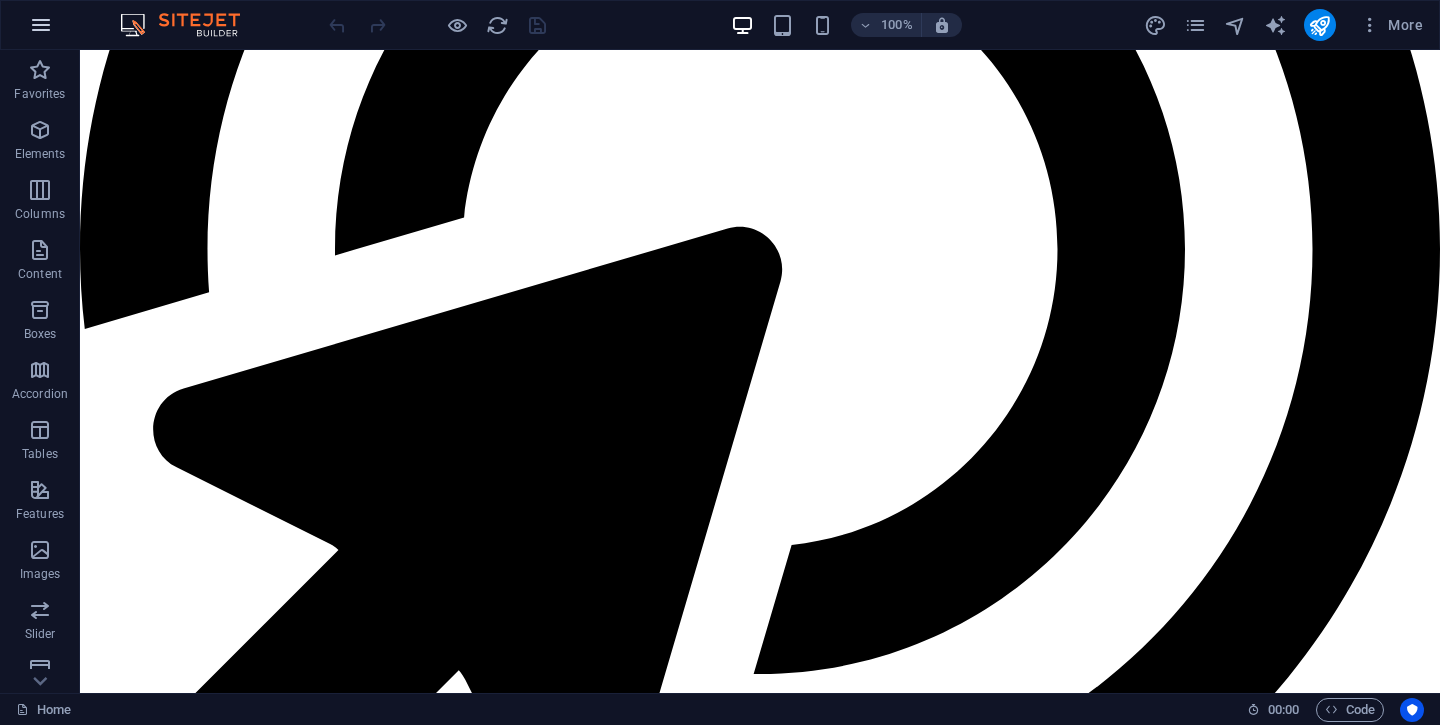 click at bounding box center [41, 25] 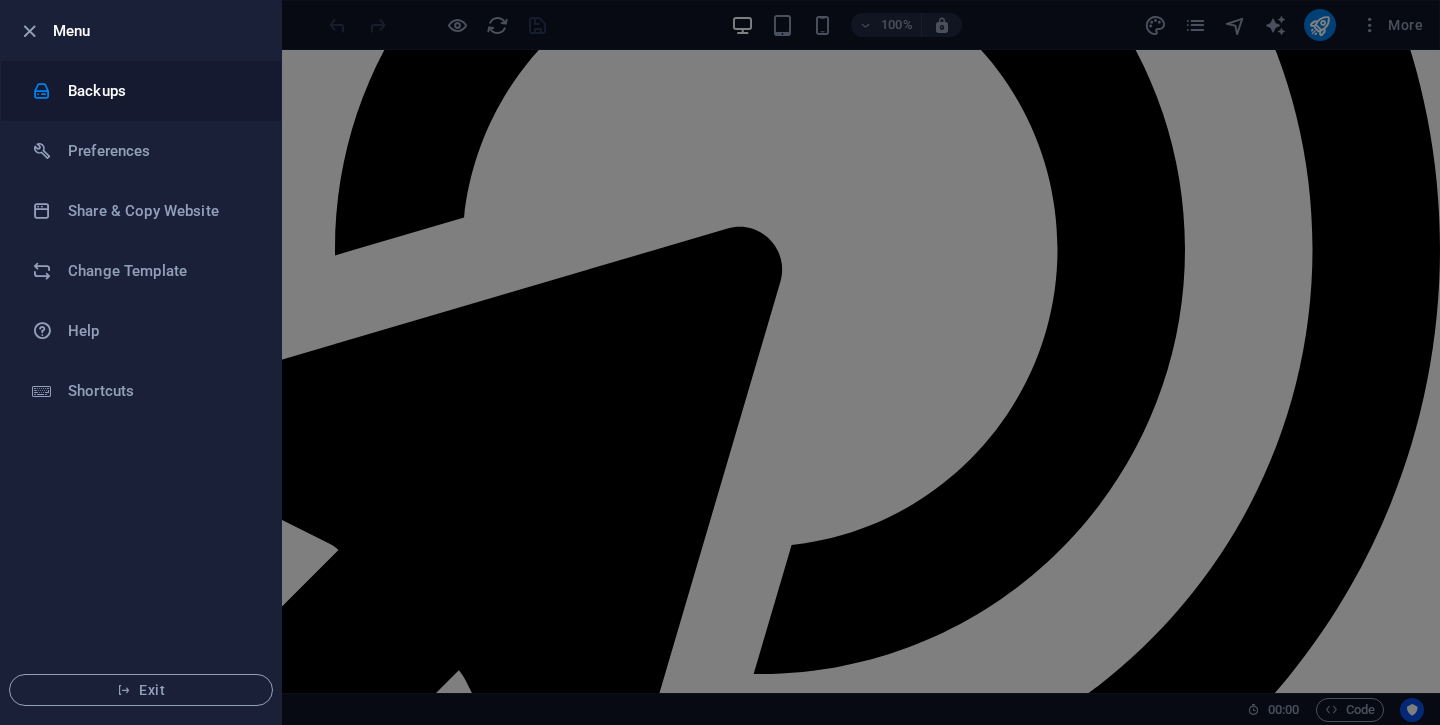 click on "Backups" at bounding box center (141, 91) 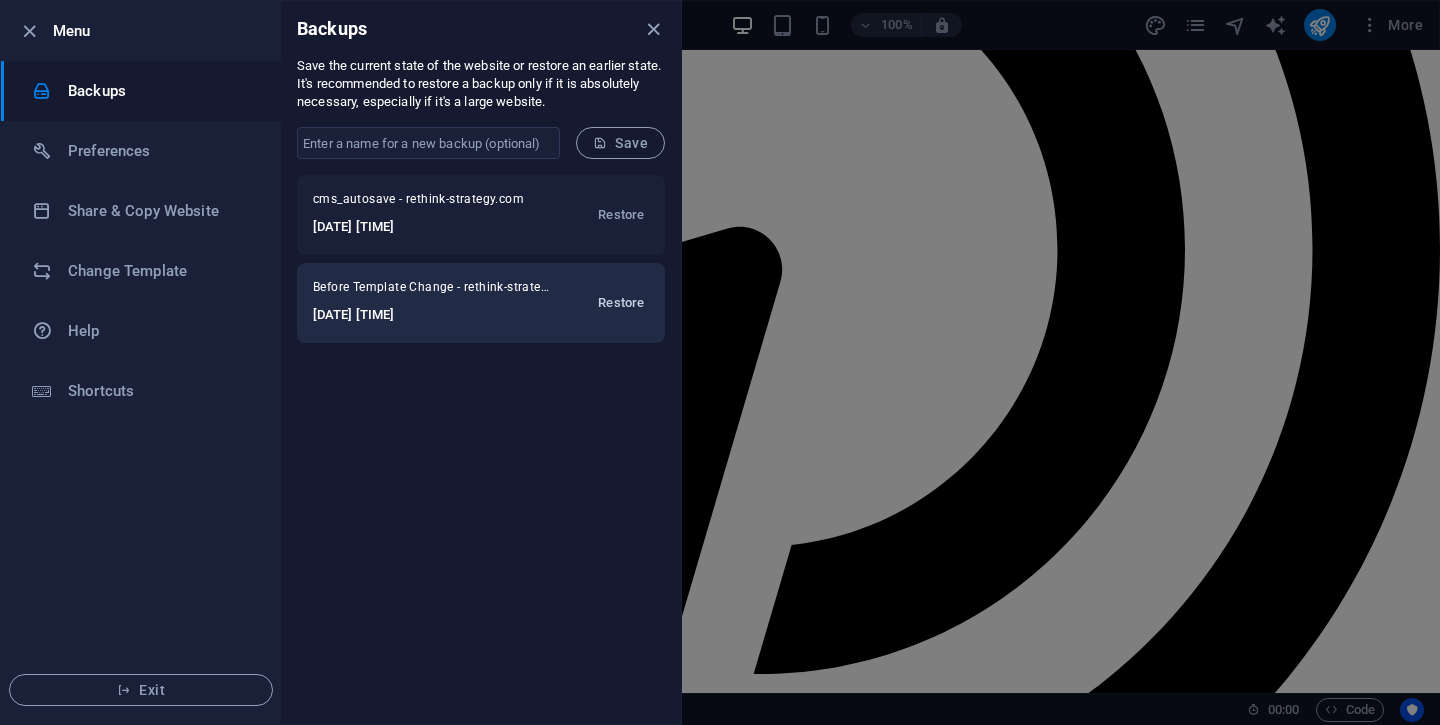 click on "Restore" at bounding box center [621, 303] 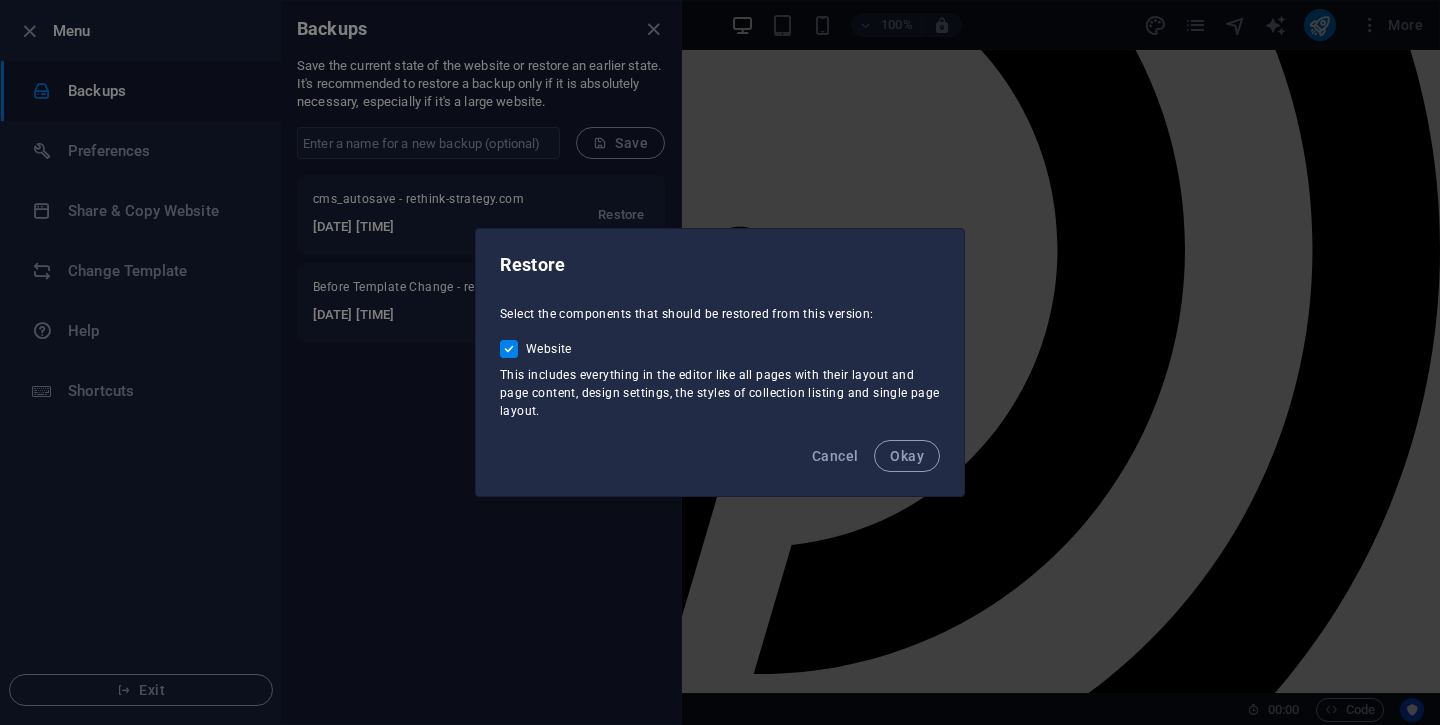 click on "Website" at bounding box center (513, 349) 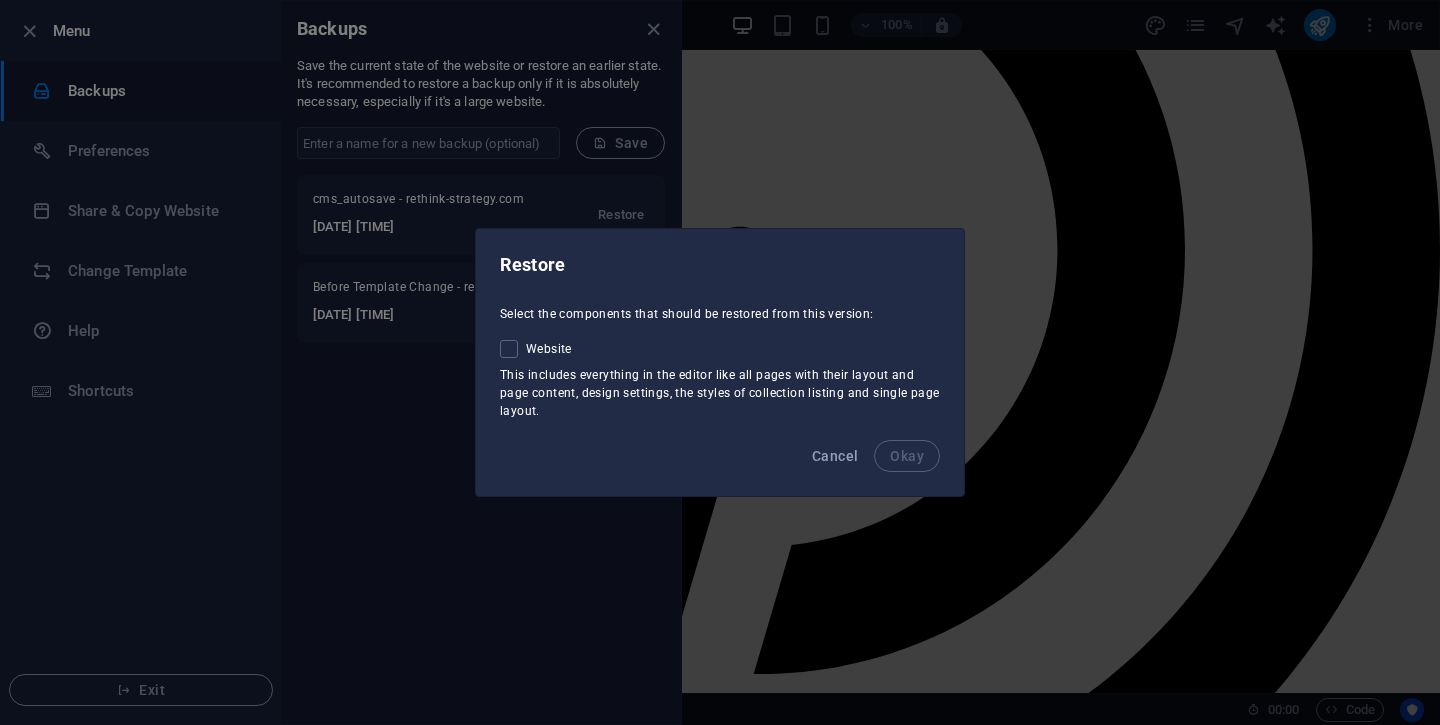 click at bounding box center (509, 349) 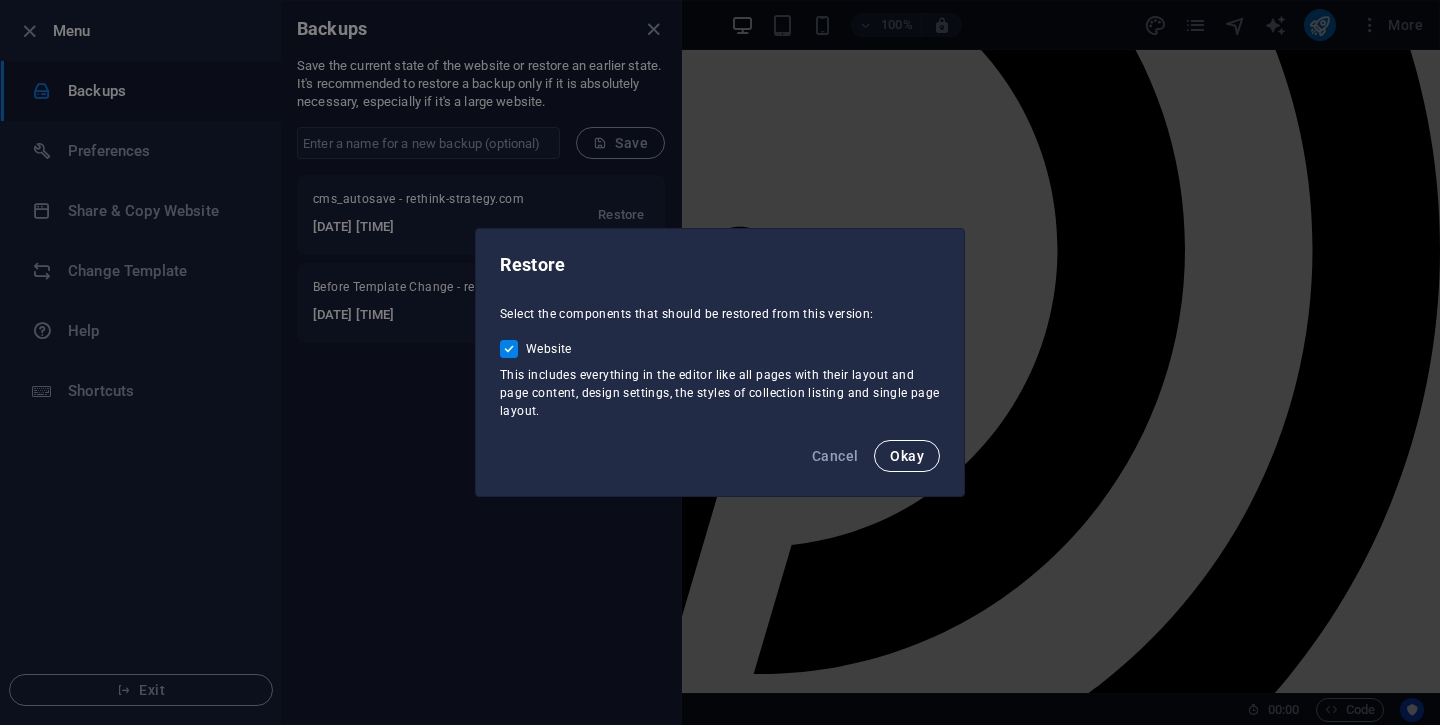 click on "Okay" at bounding box center (907, 456) 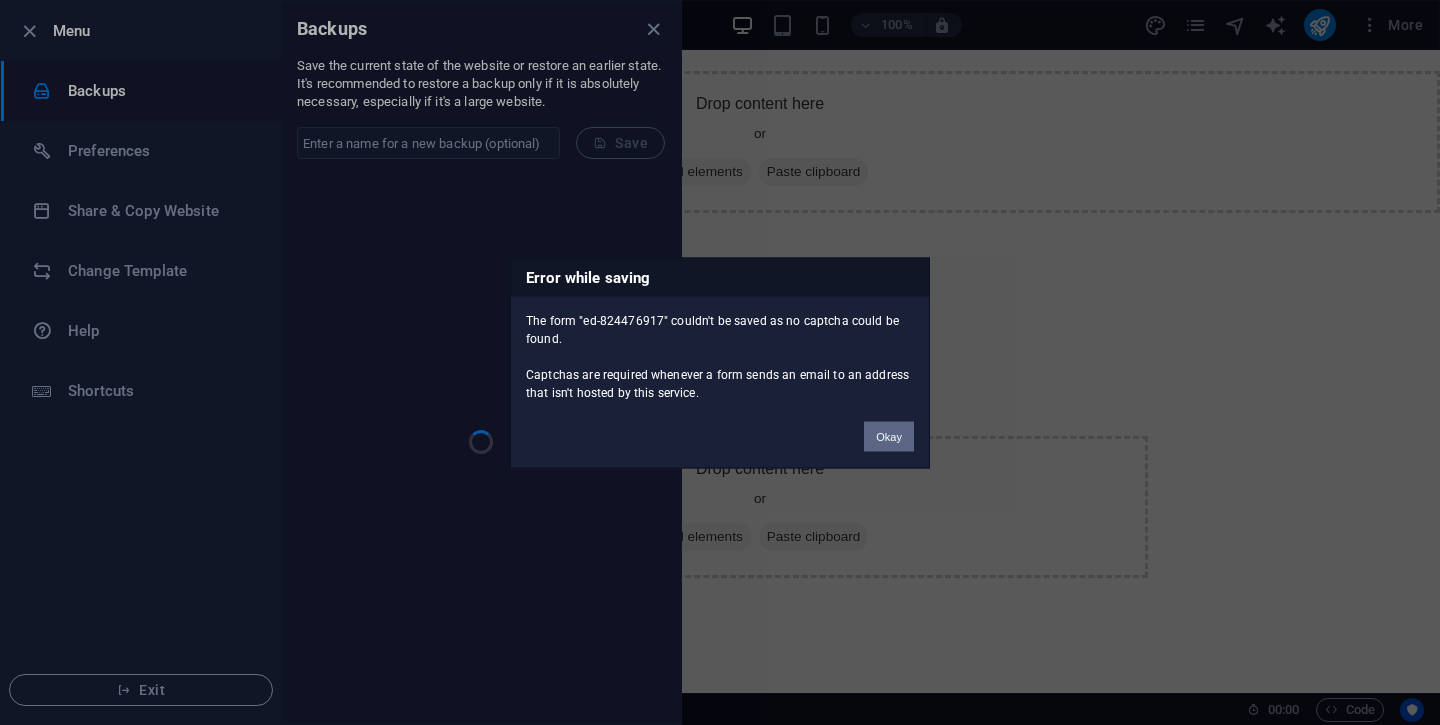 click on "Okay" at bounding box center (889, 436) 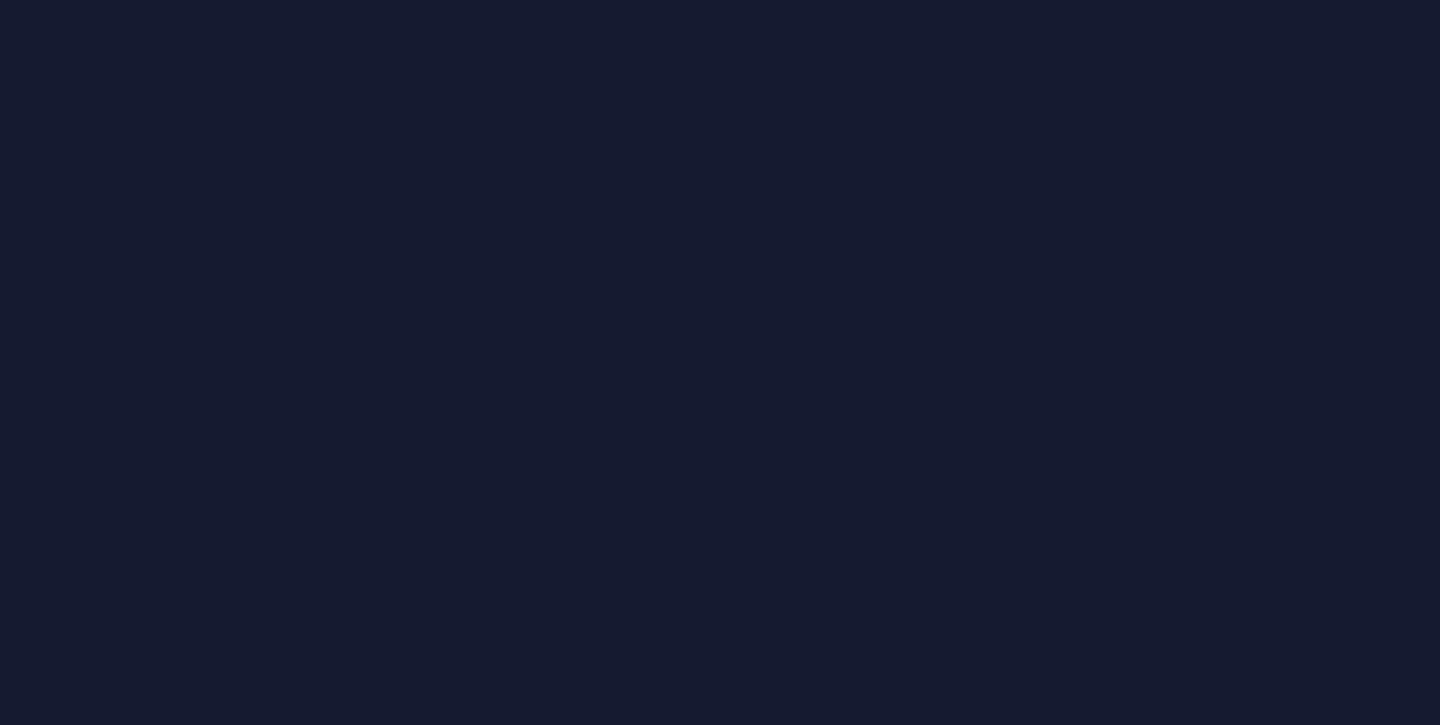 scroll, scrollTop: 0, scrollLeft: 0, axis: both 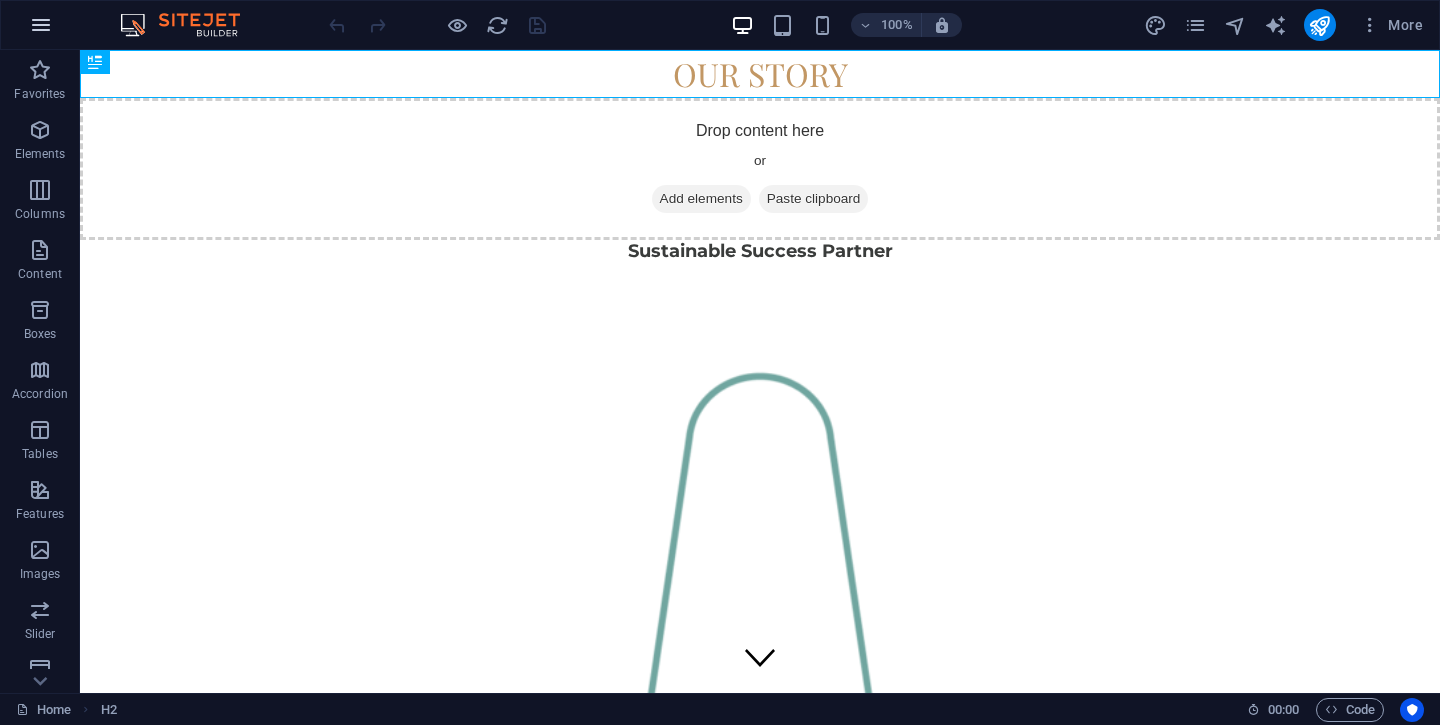 click at bounding box center (41, 25) 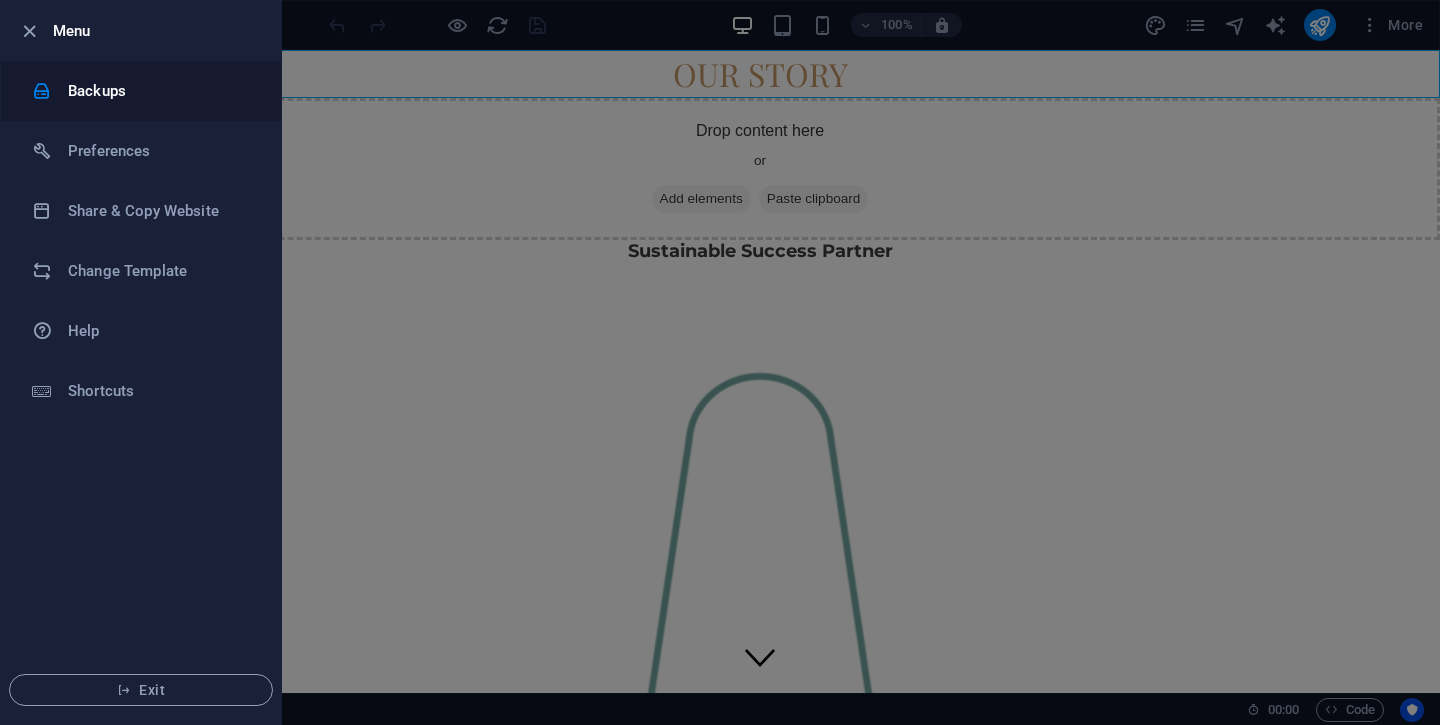 click on "Backups" at bounding box center (160, 91) 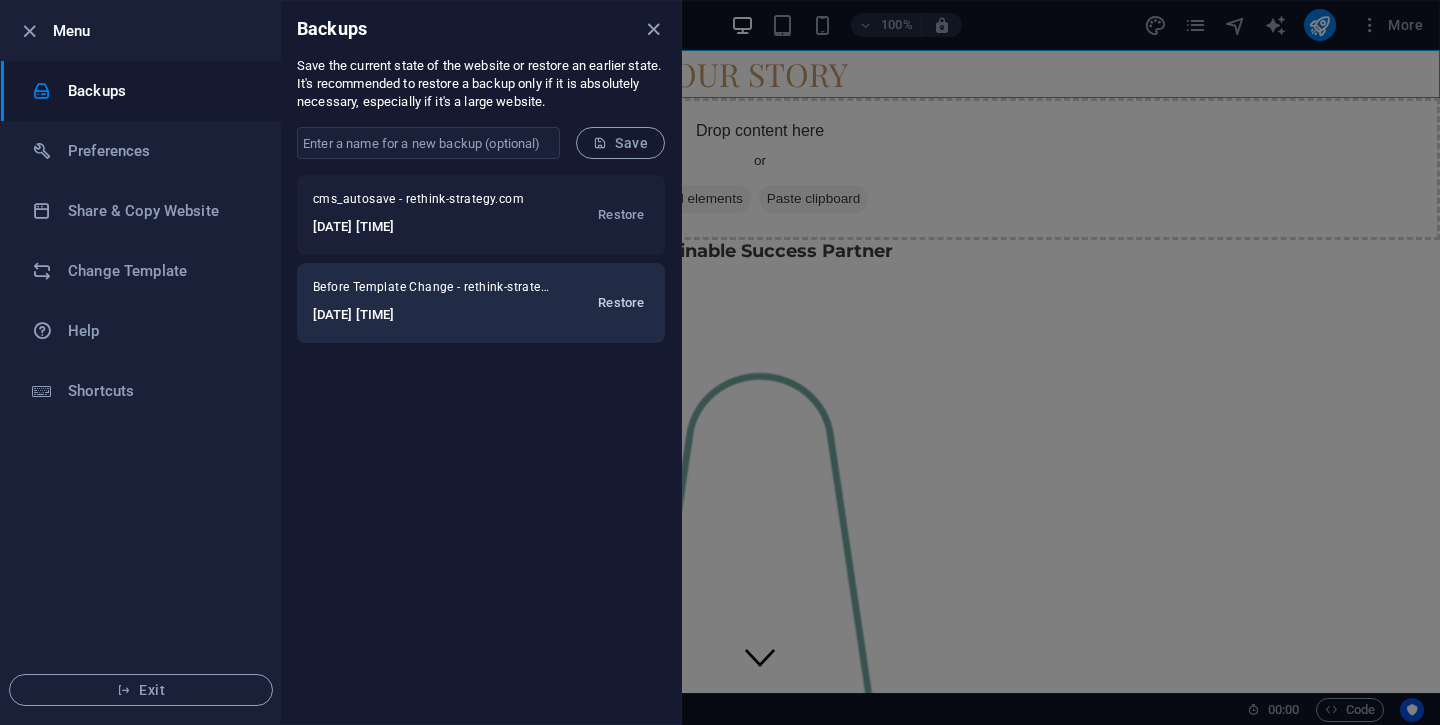 click on "Restore" at bounding box center (621, 303) 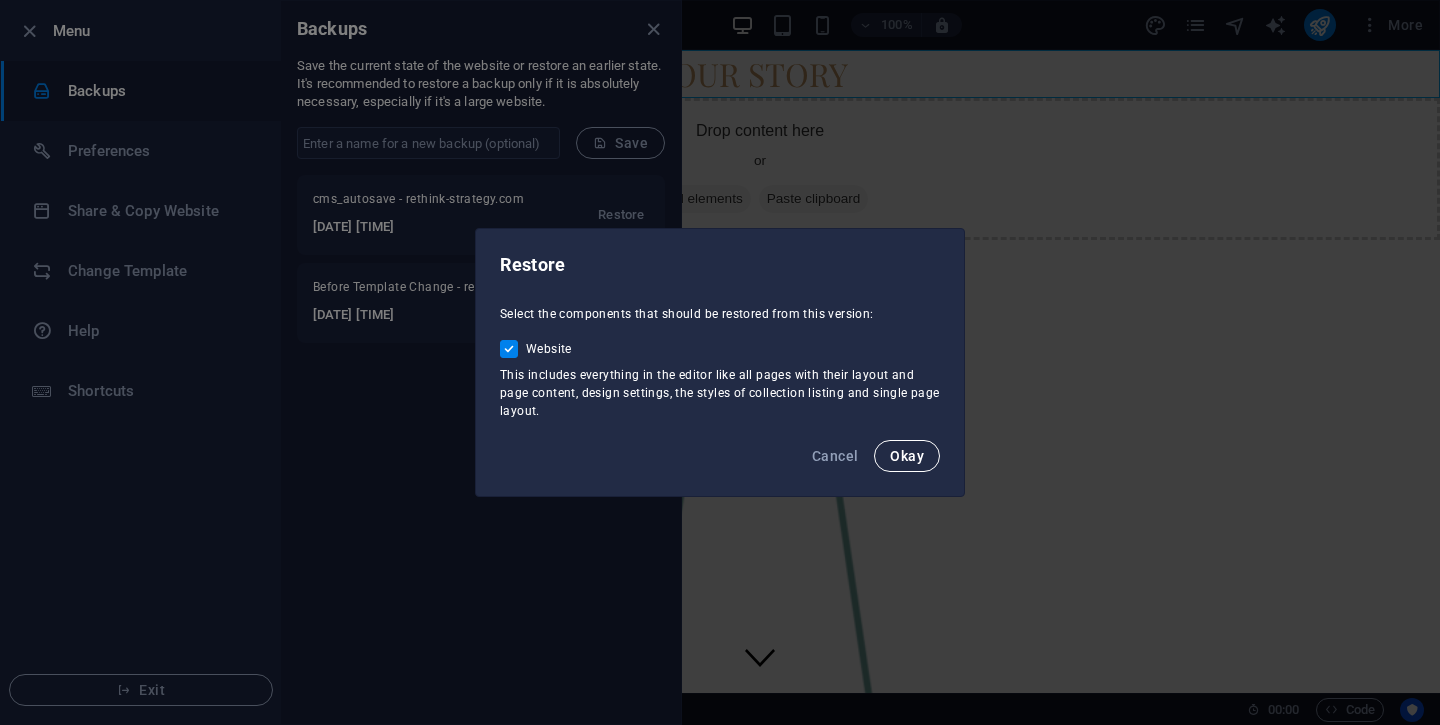 click on "Okay" at bounding box center (907, 456) 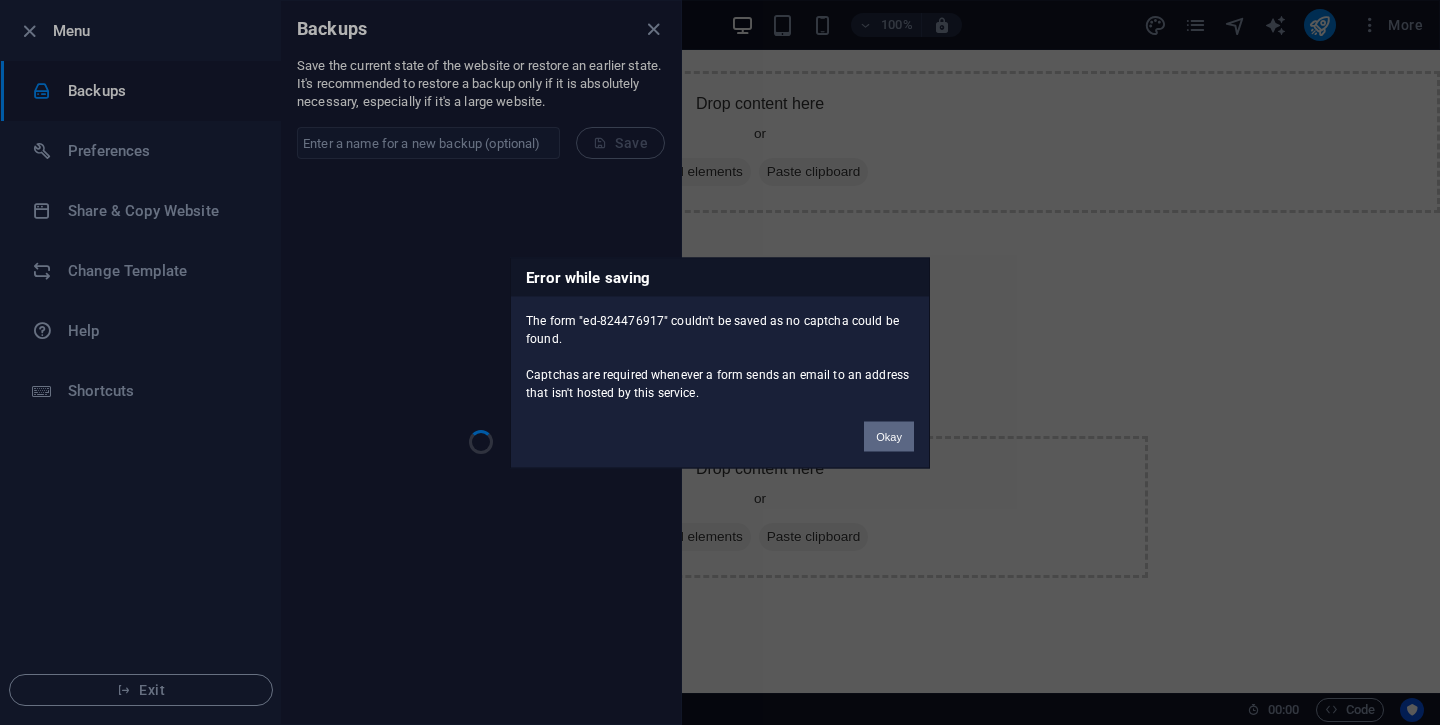 click on "Okay" at bounding box center [889, 436] 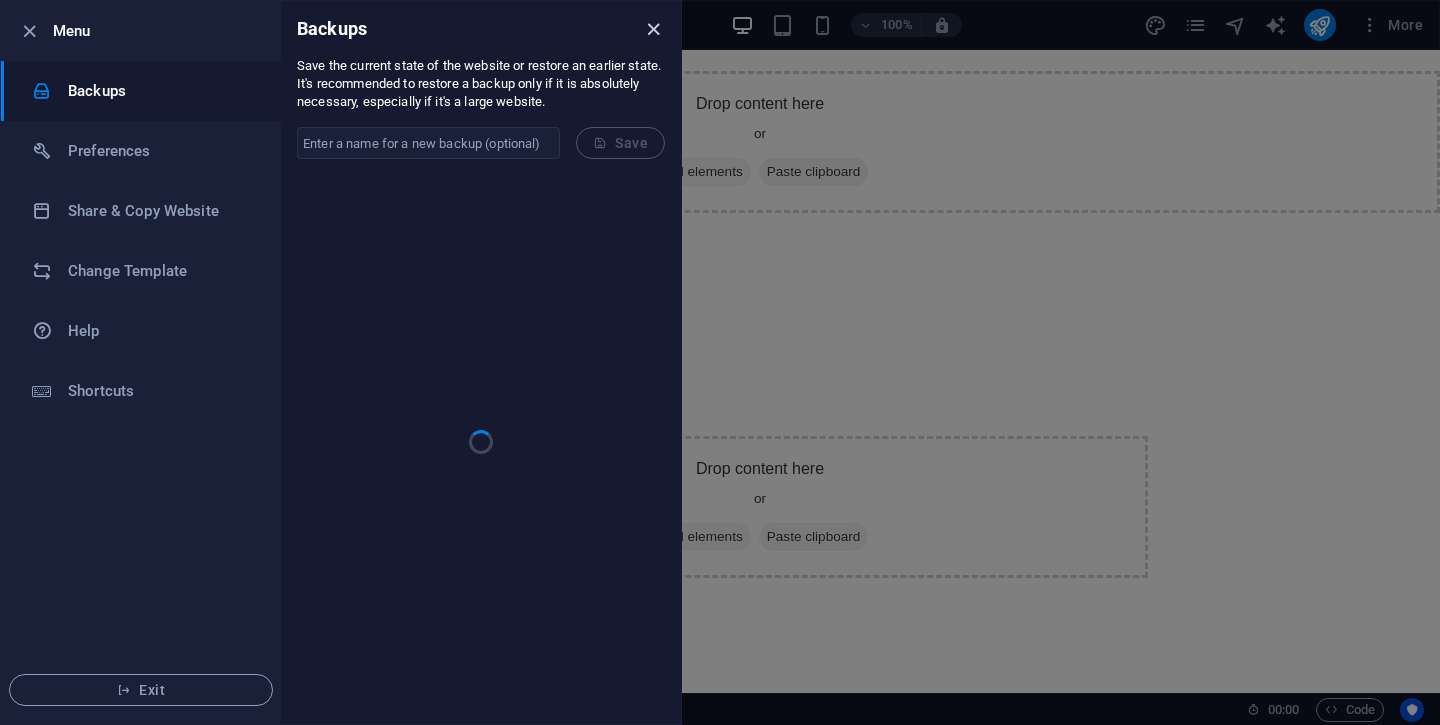 click at bounding box center (653, 29) 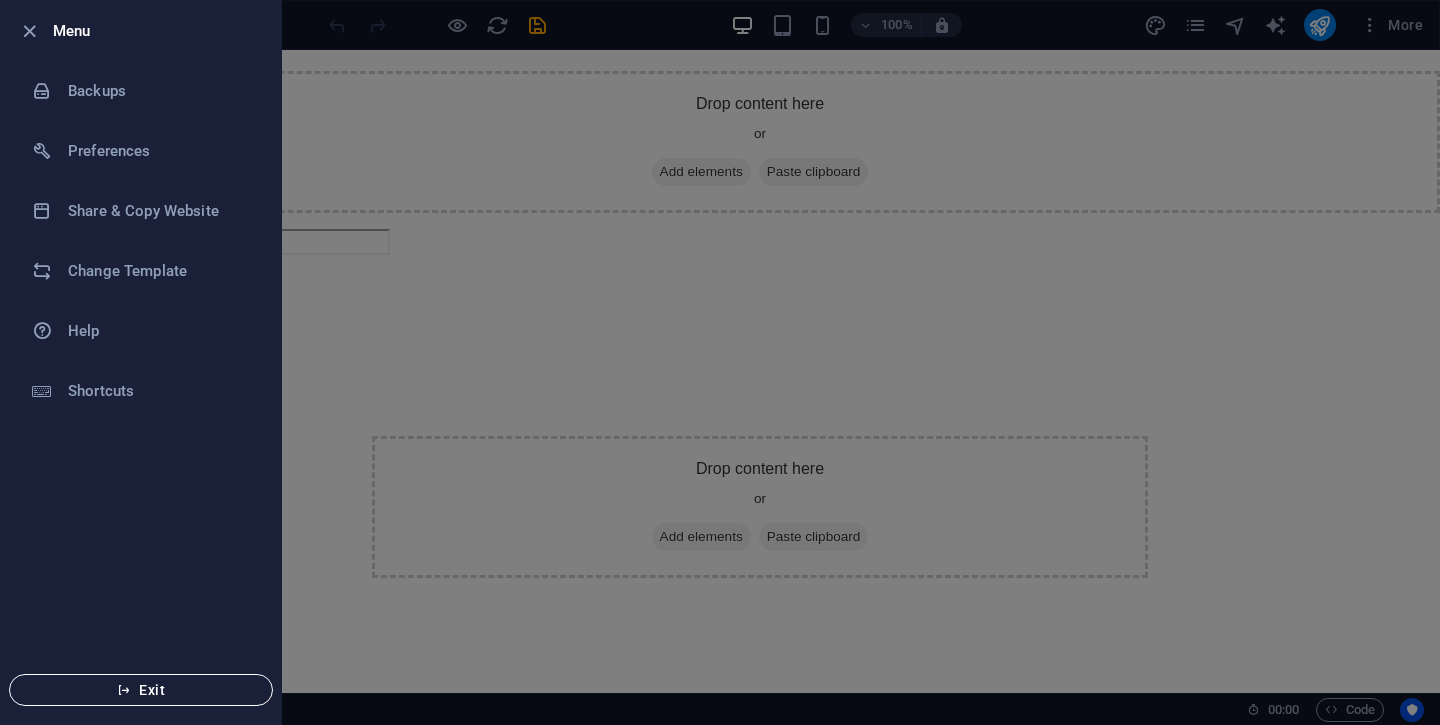 click at bounding box center [124, 690] 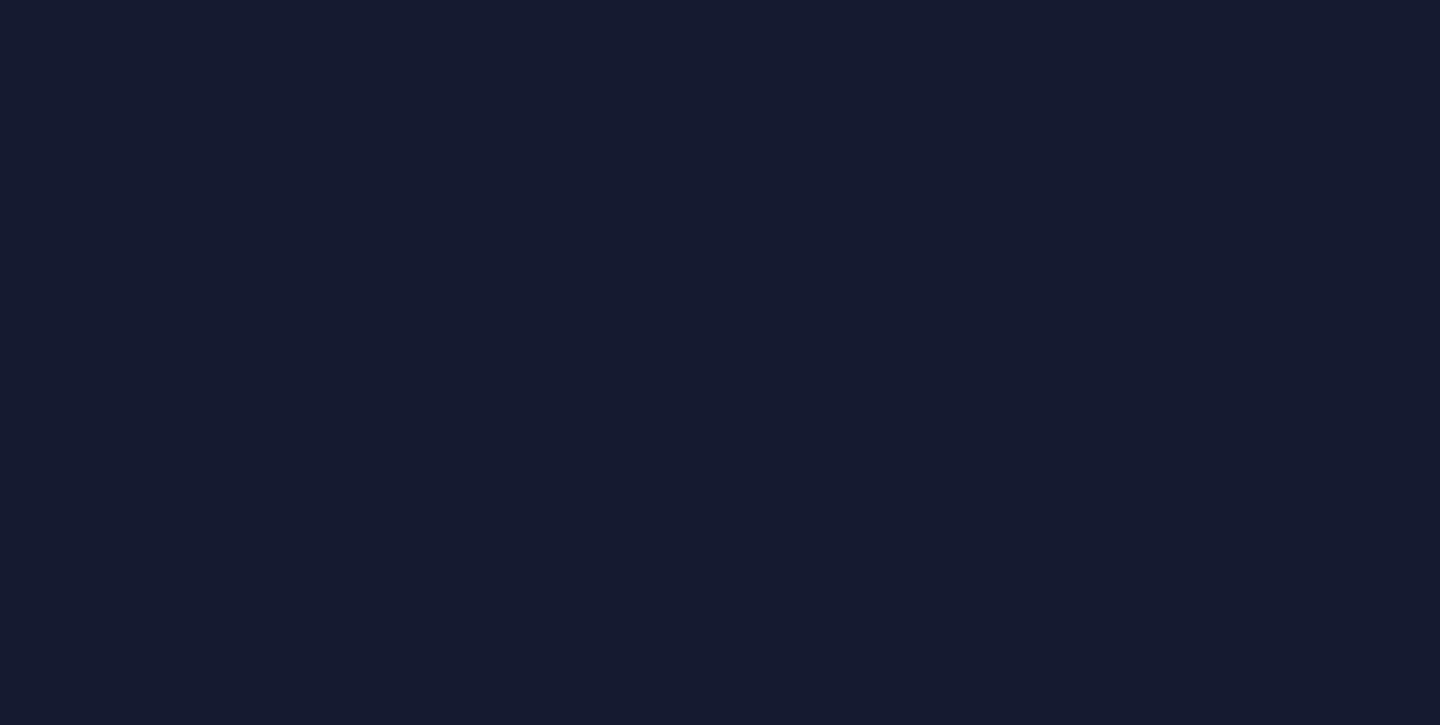scroll, scrollTop: 0, scrollLeft: 0, axis: both 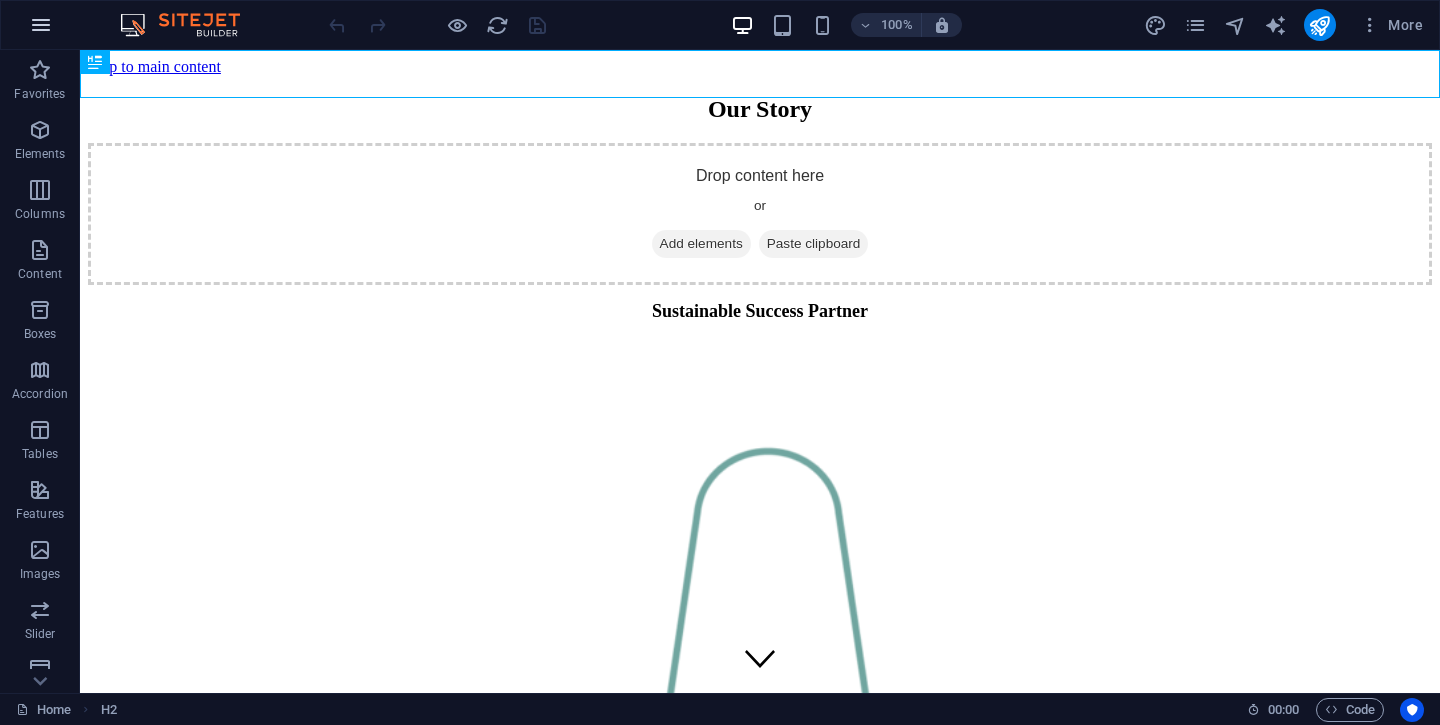 click at bounding box center (41, 25) 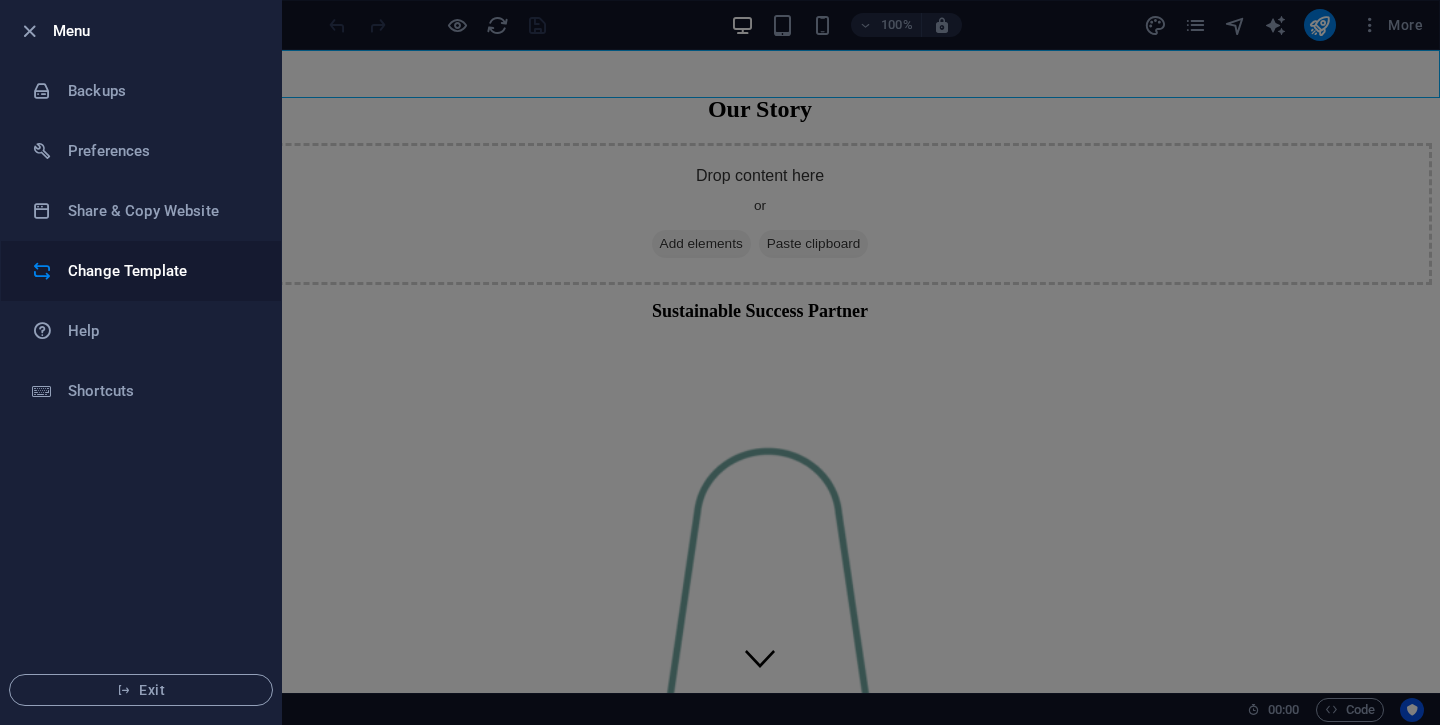 click on "Change Template" at bounding box center (160, 271) 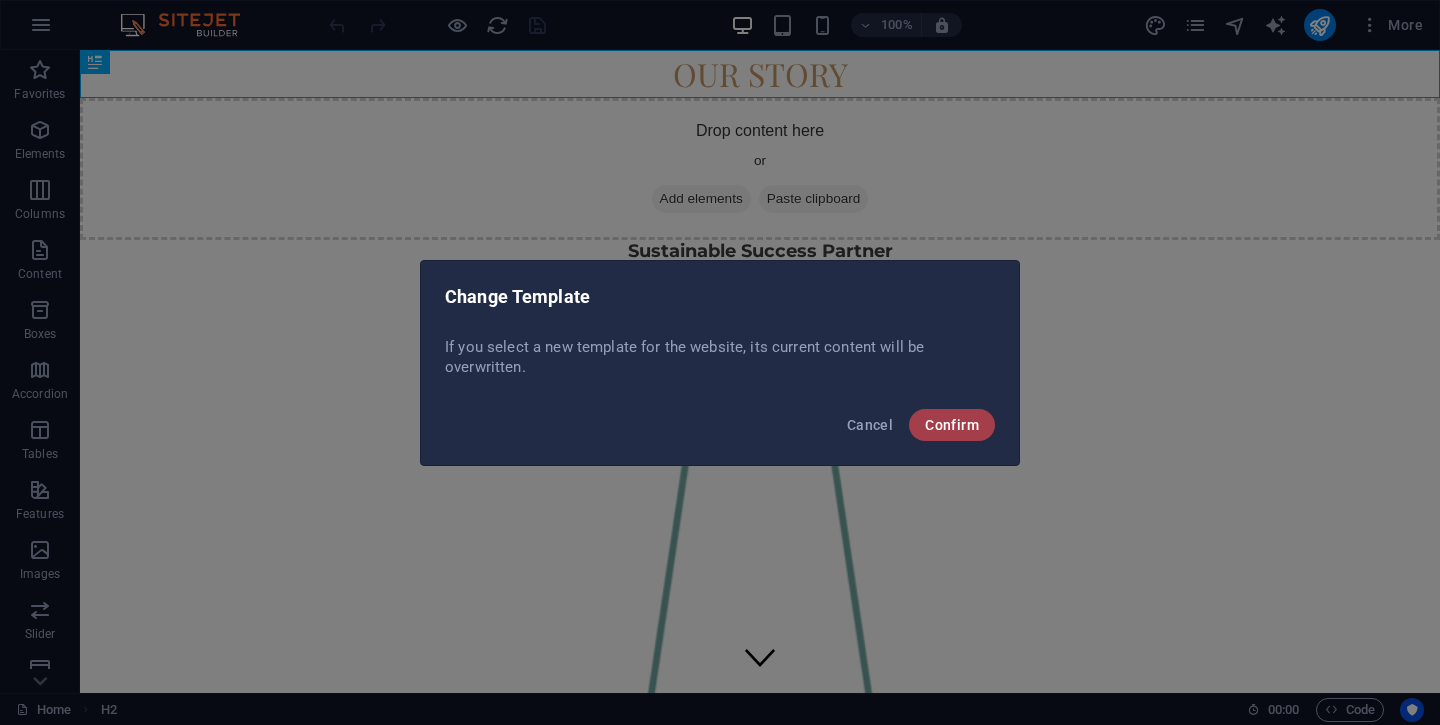 click on "Confirm" at bounding box center (952, 425) 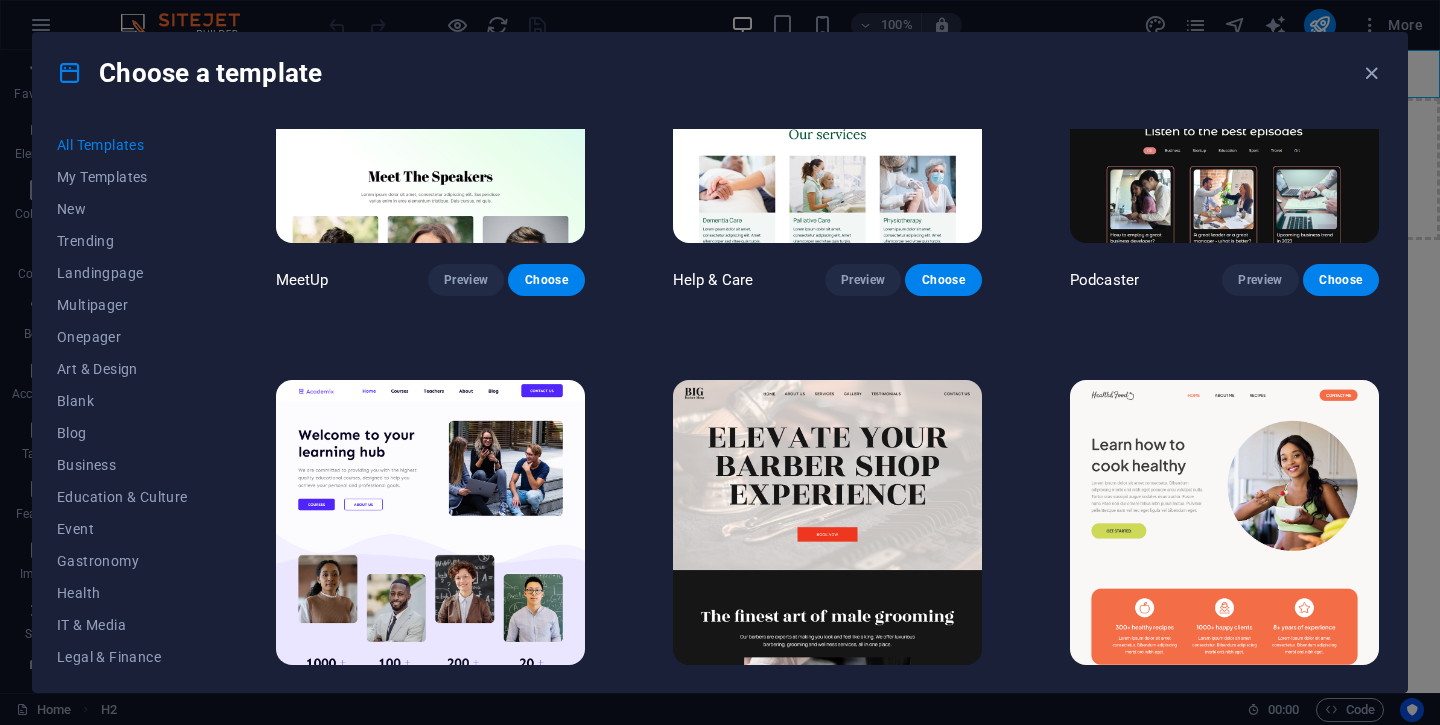 scroll, scrollTop: 0, scrollLeft: 0, axis: both 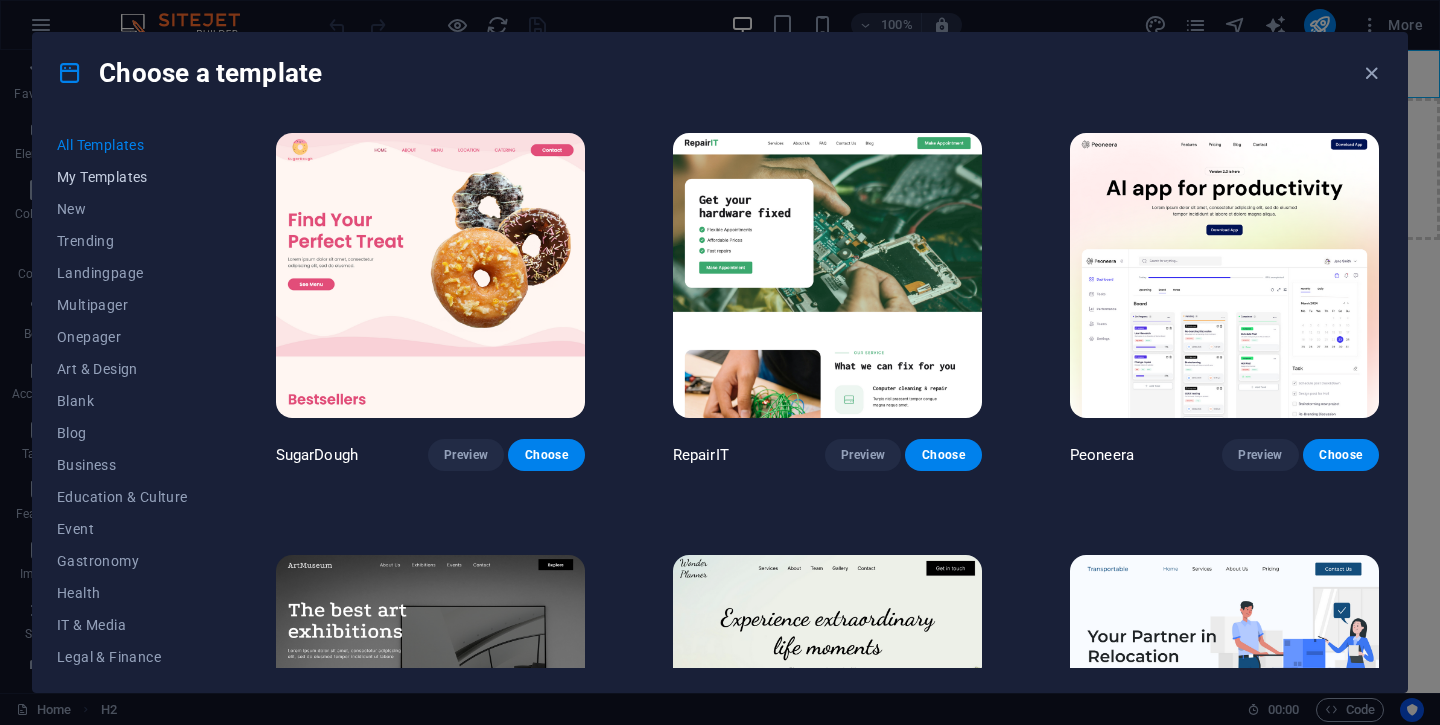 click on "My Templates" at bounding box center [122, 177] 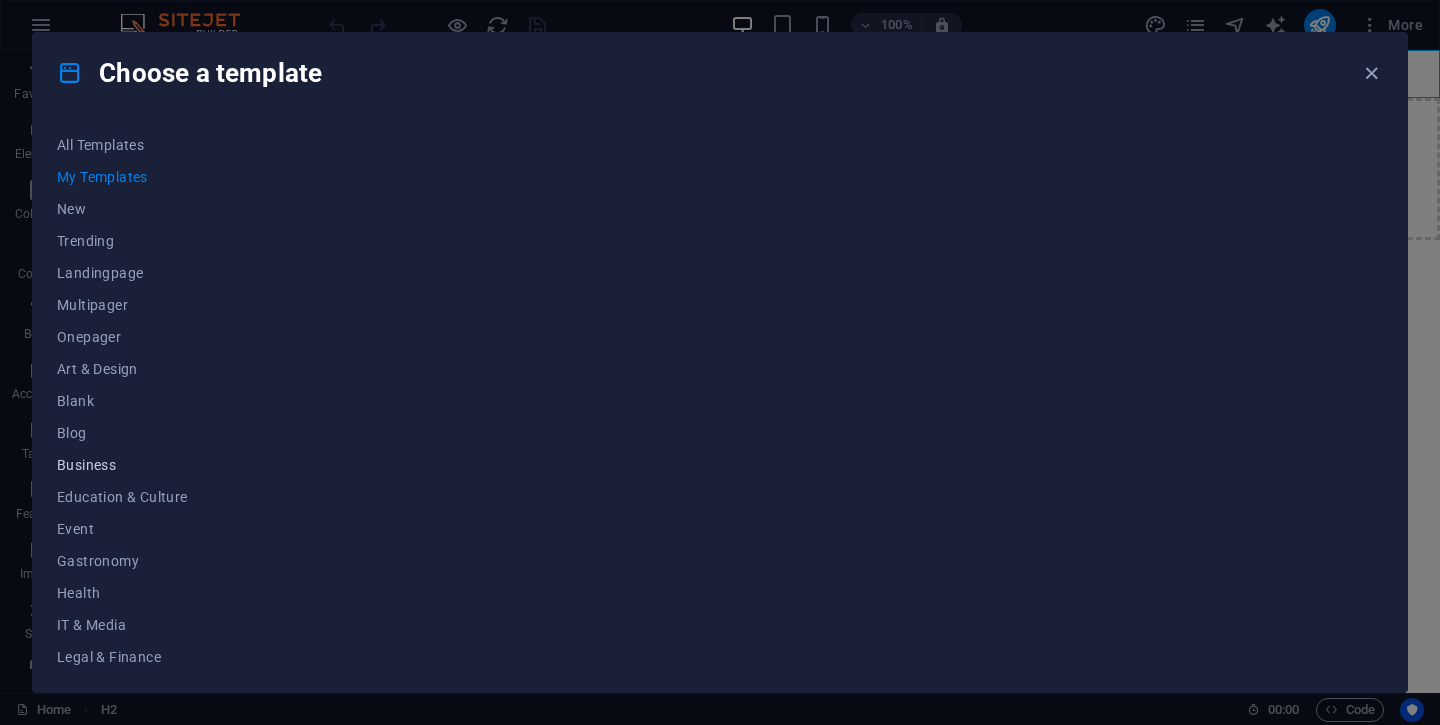 click on "Business" at bounding box center [122, 465] 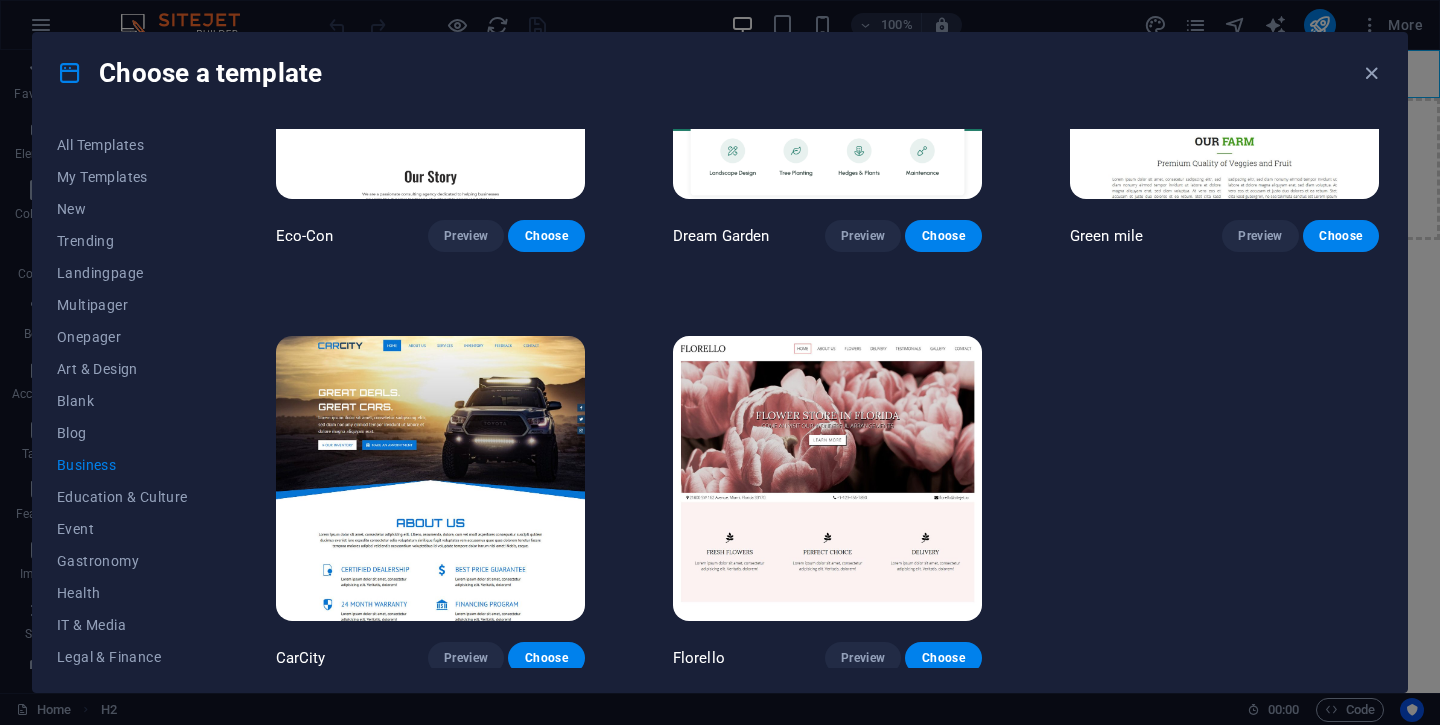 scroll, scrollTop: 0, scrollLeft: 0, axis: both 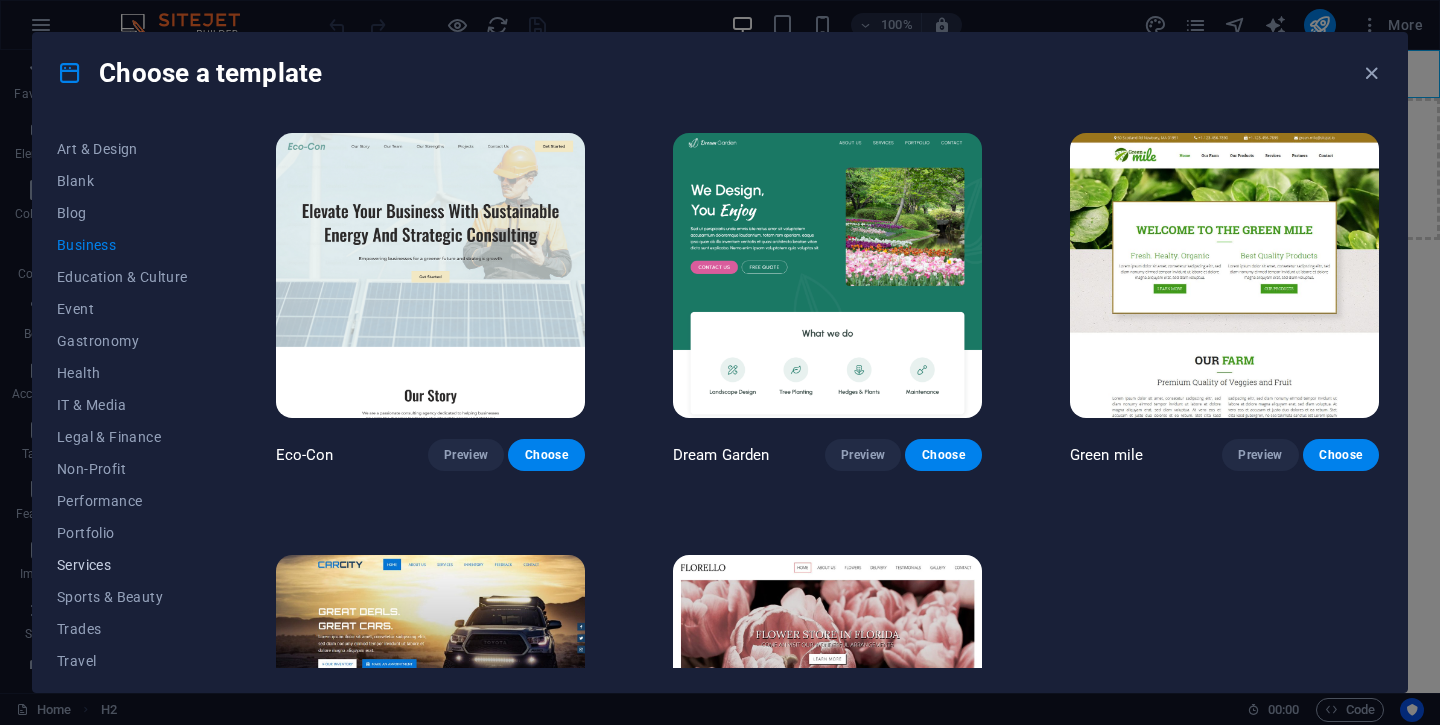 click on "Services" at bounding box center (122, 565) 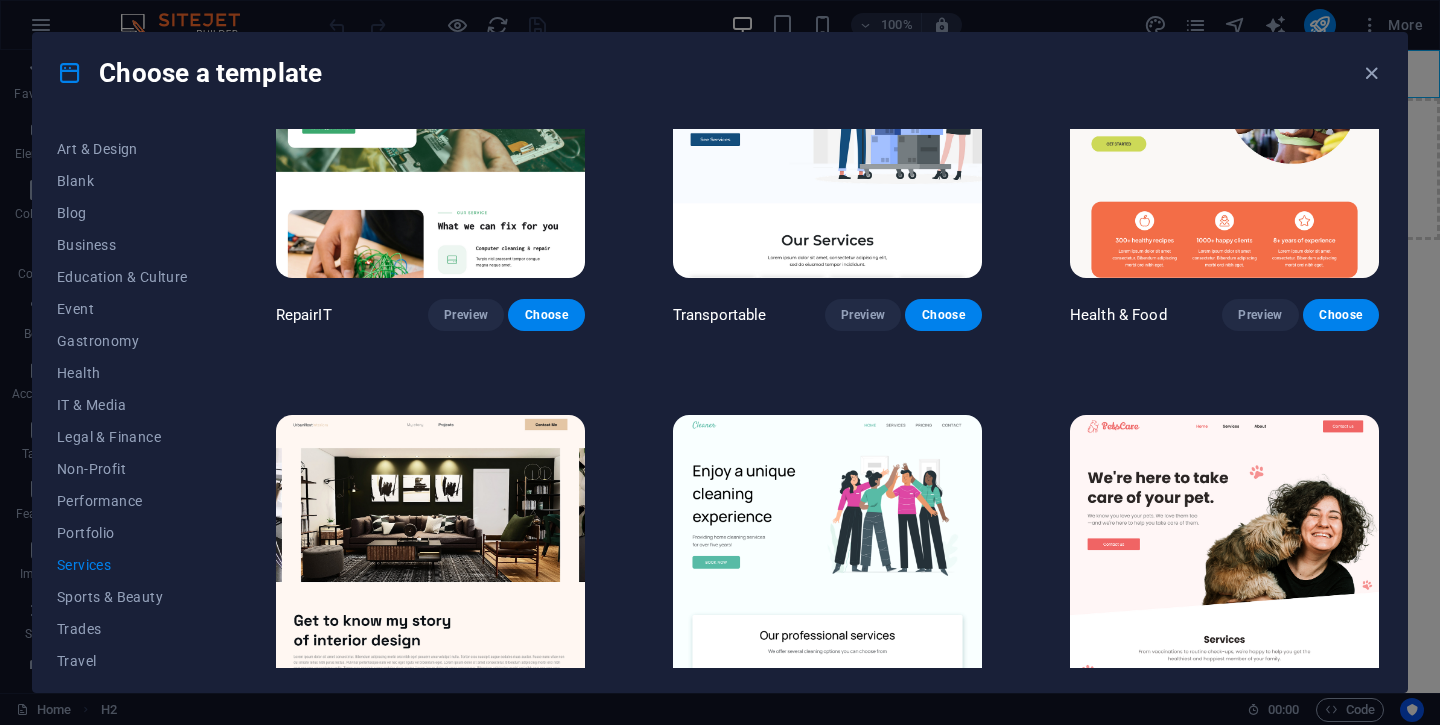 scroll, scrollTop: 0, scrollLeft: 0, axis: both 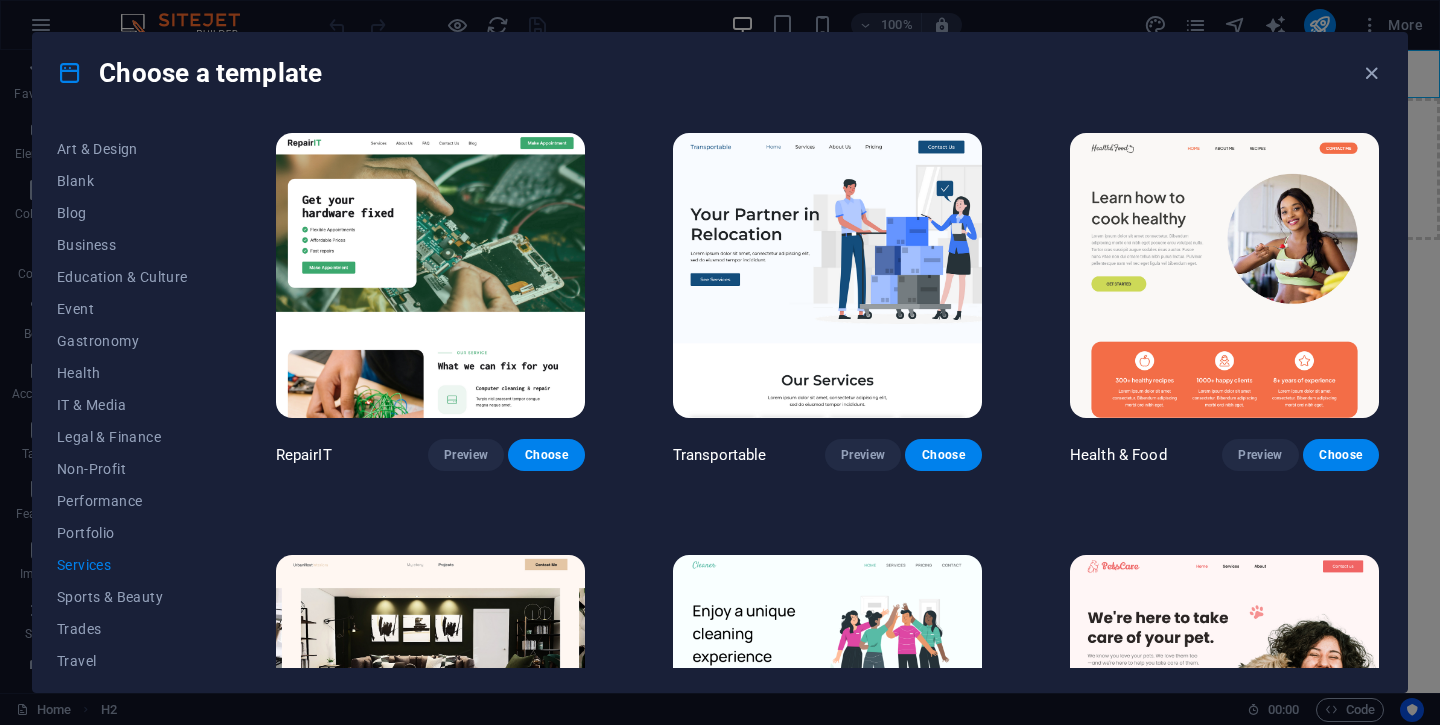 click at bounding box center [1224, 275] 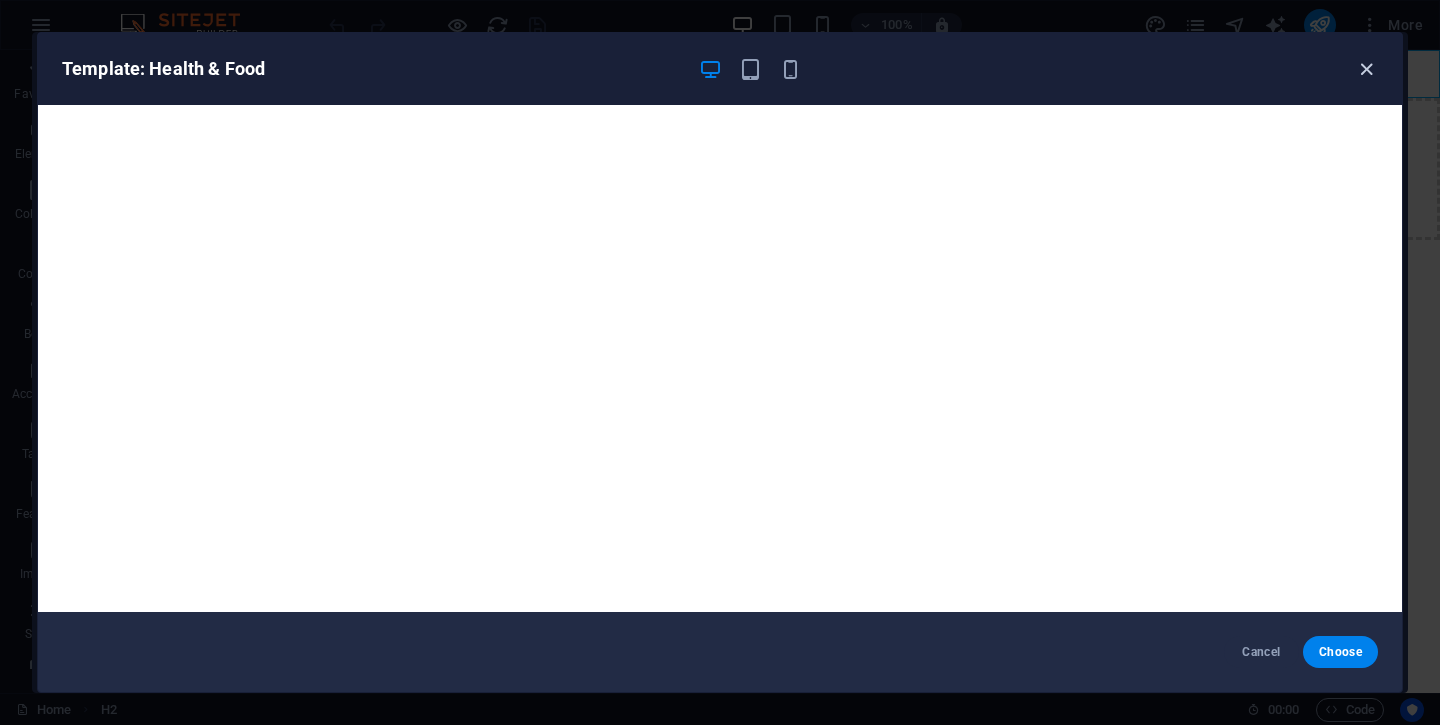 click at bounding box center (1366, 69) 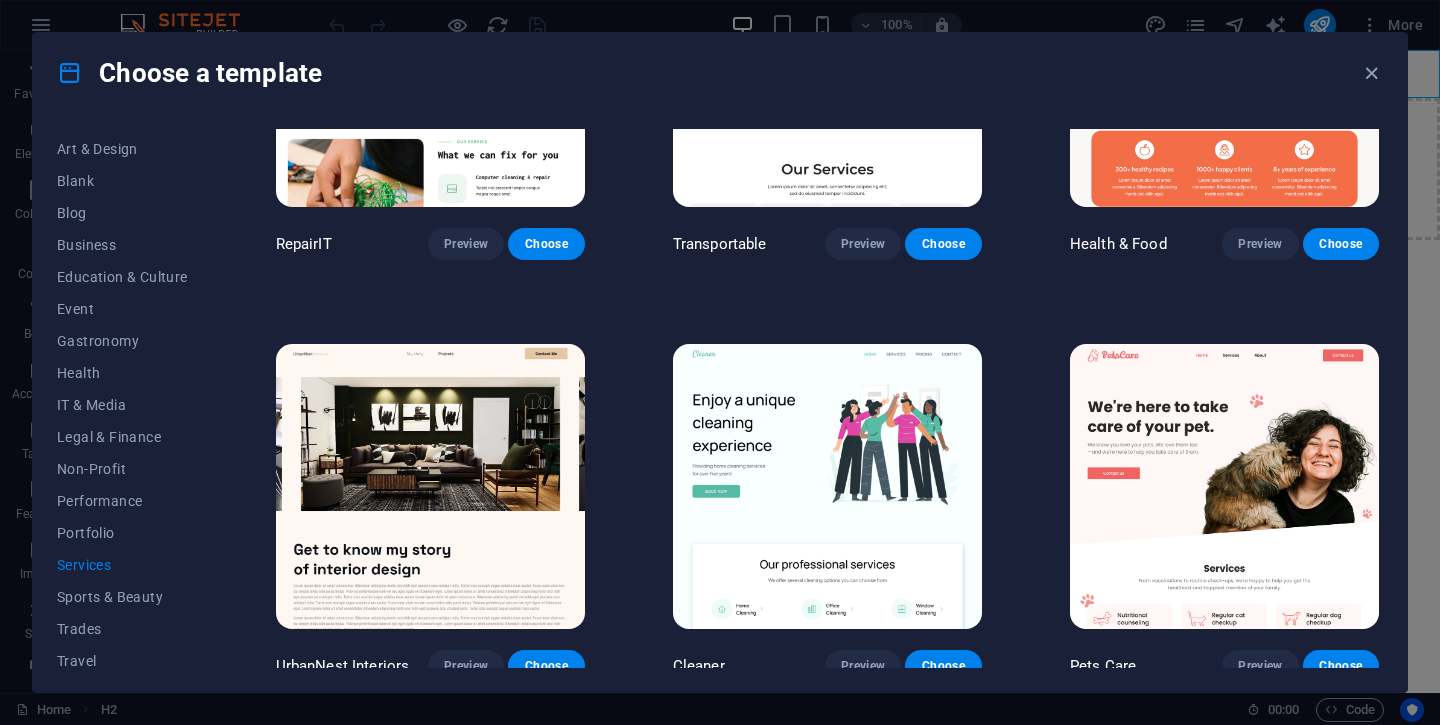 scroll, scrollTop: 0, scrollLeft: 0, axis: both 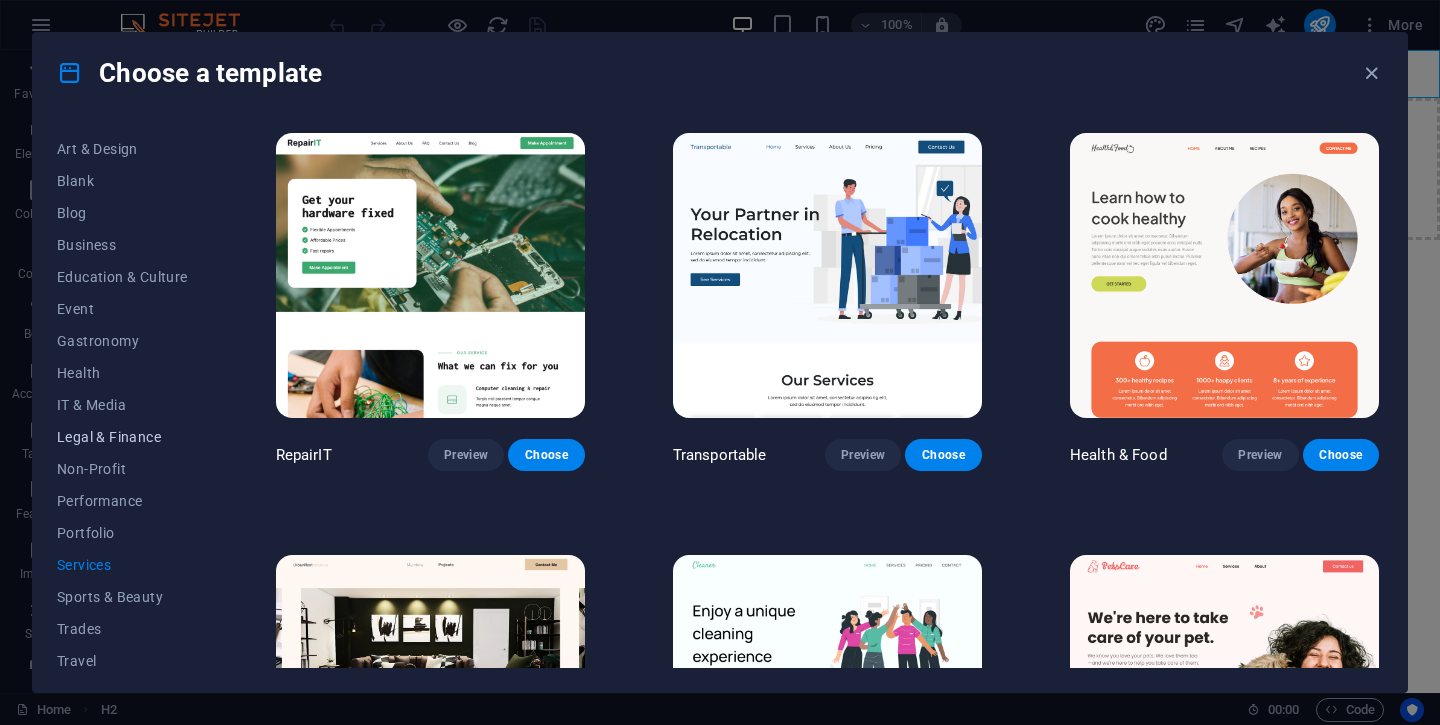click on "Legal & Finance" at bounding box center [122, 437] 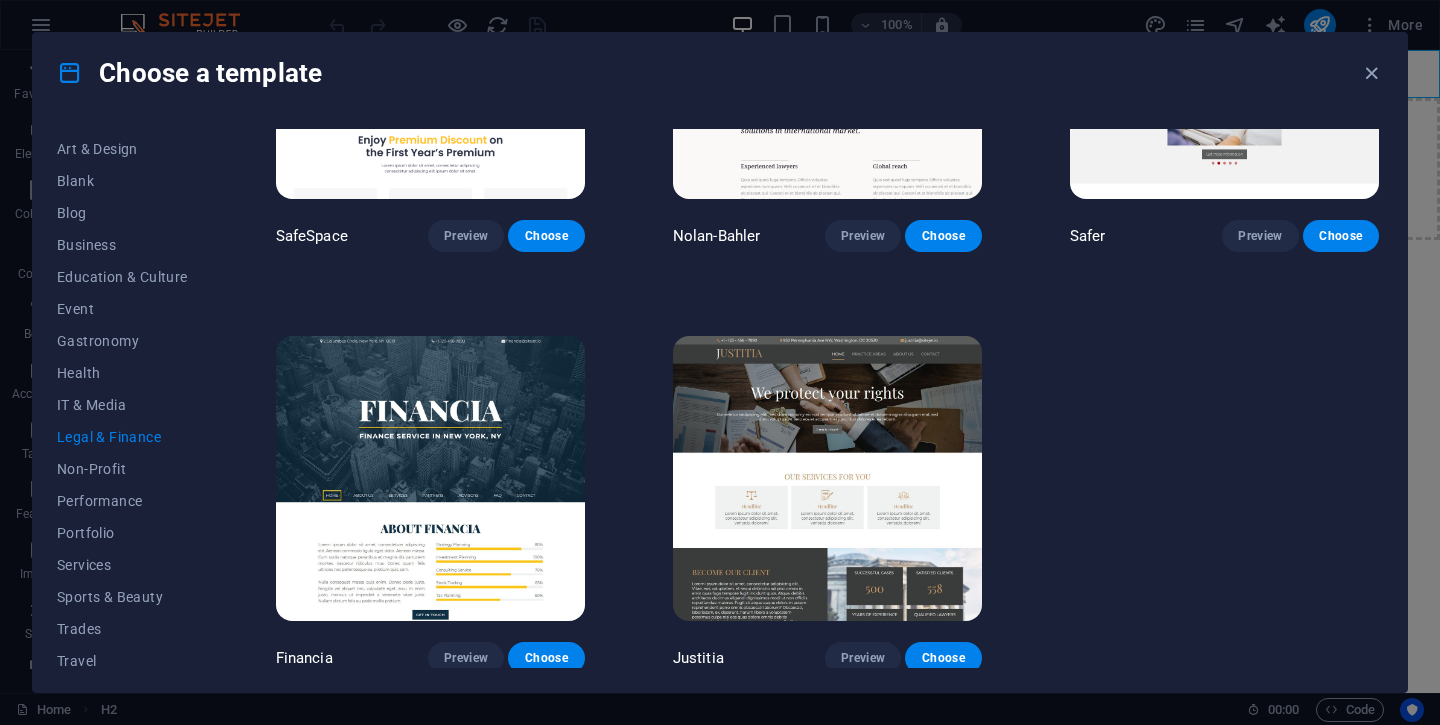 scroll, scrollTop: 218, scrollLeft: 0, axis: vertical 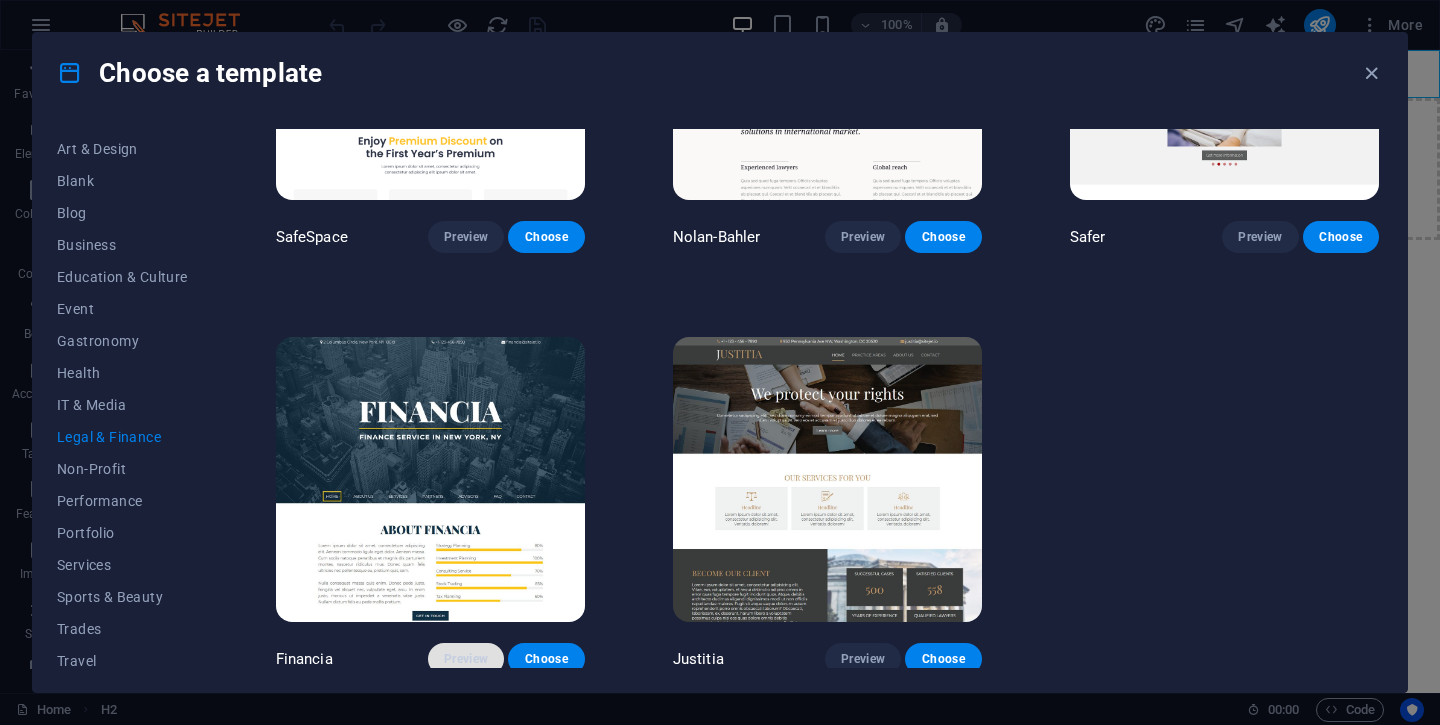 click on "Preview" at bounding box center [466, 659] 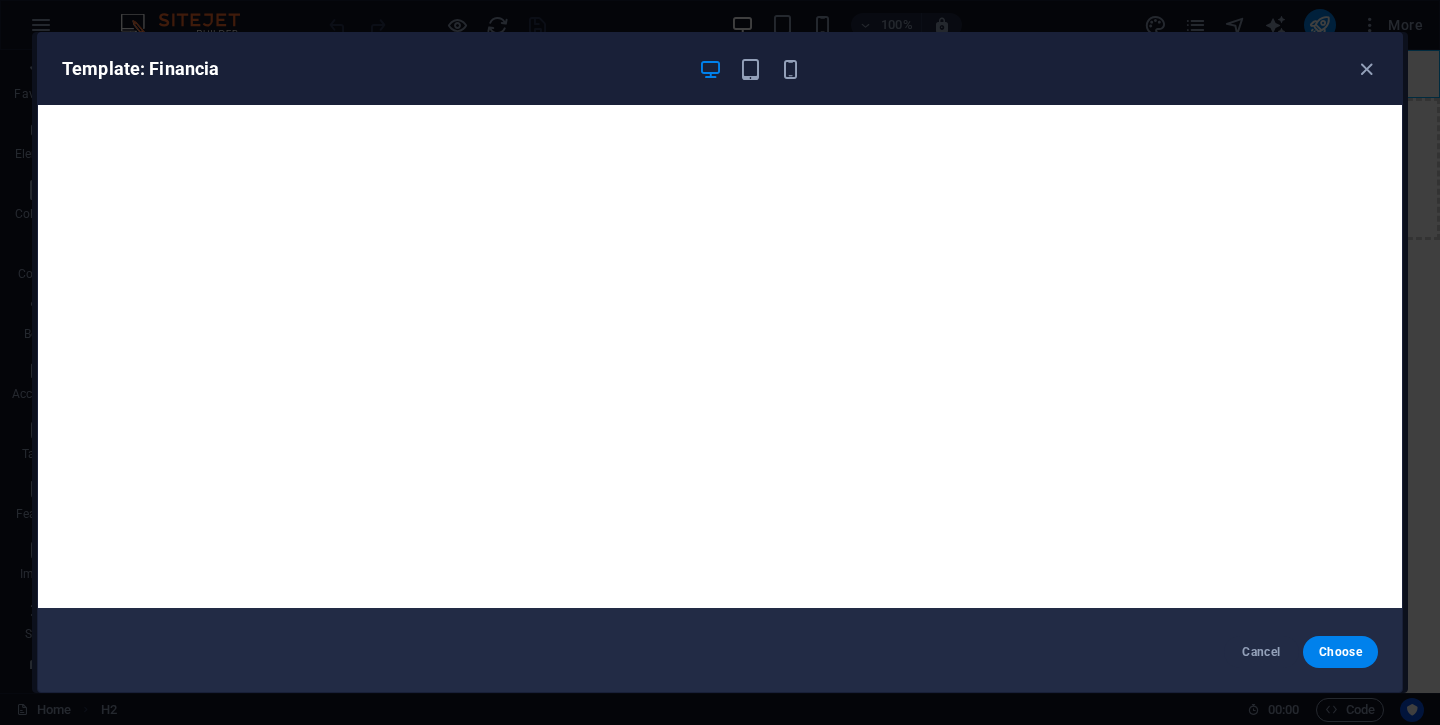 scroll, scrollTop: 0, scrollLeft: 0, axis: both 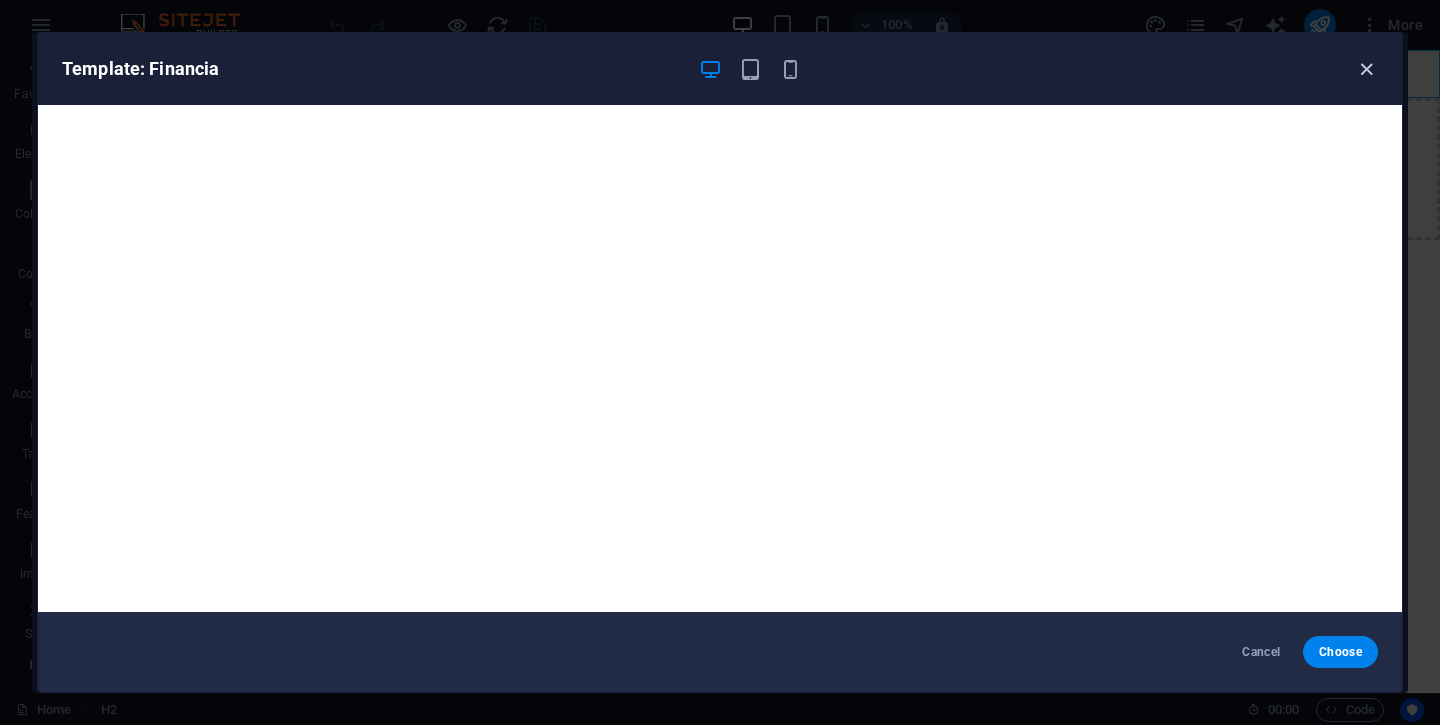 click at bounding box center (1366, 69) 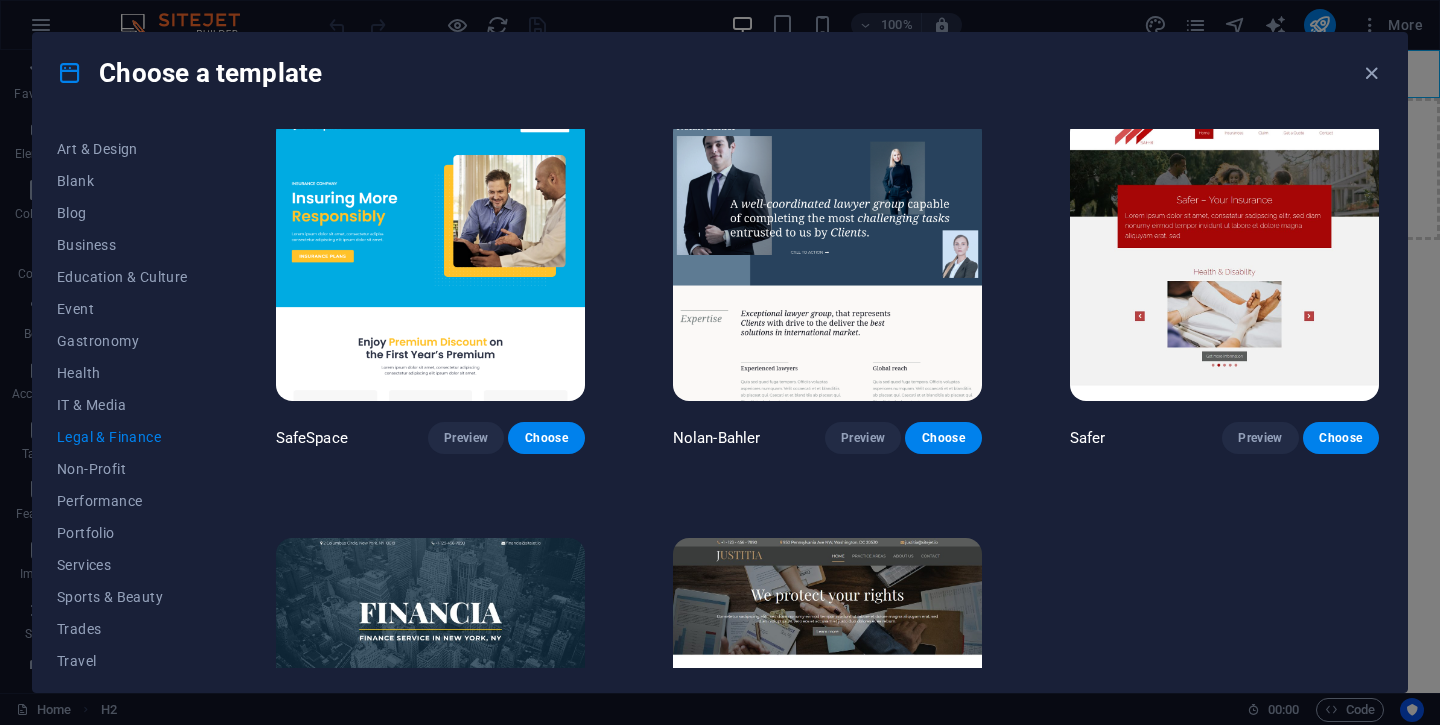 scroll, scrollTop: 0, scrollLeft: 0, axis: both 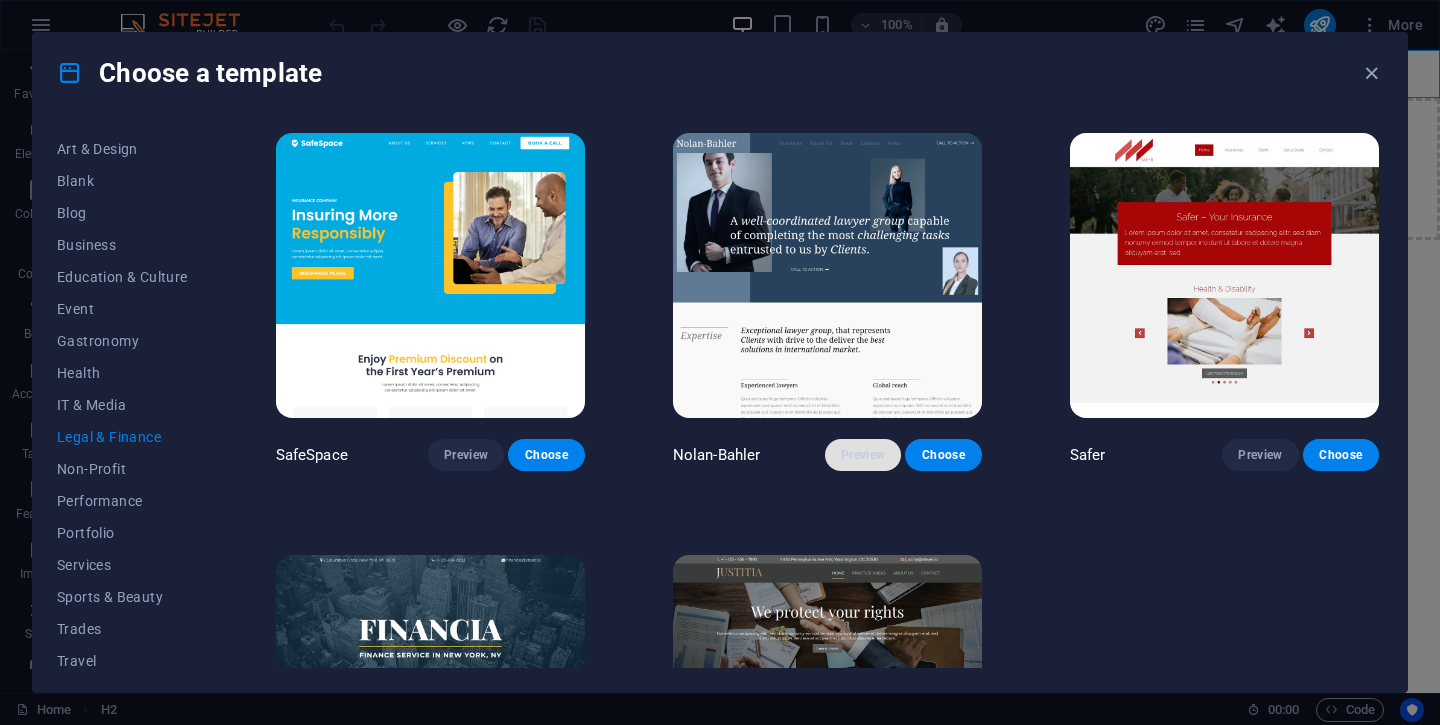 click on "Preview" at bounding box center [863, 455] 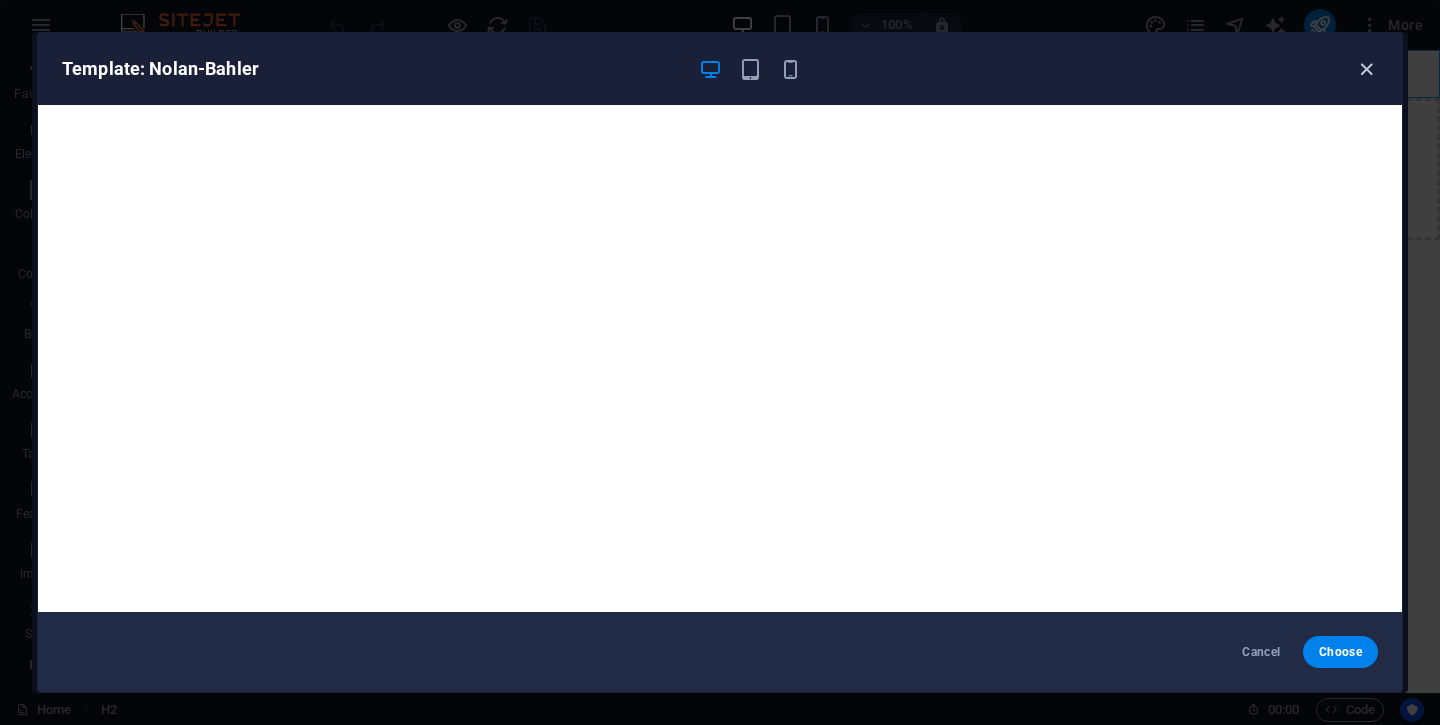 click at bounding box center [1366, 69] 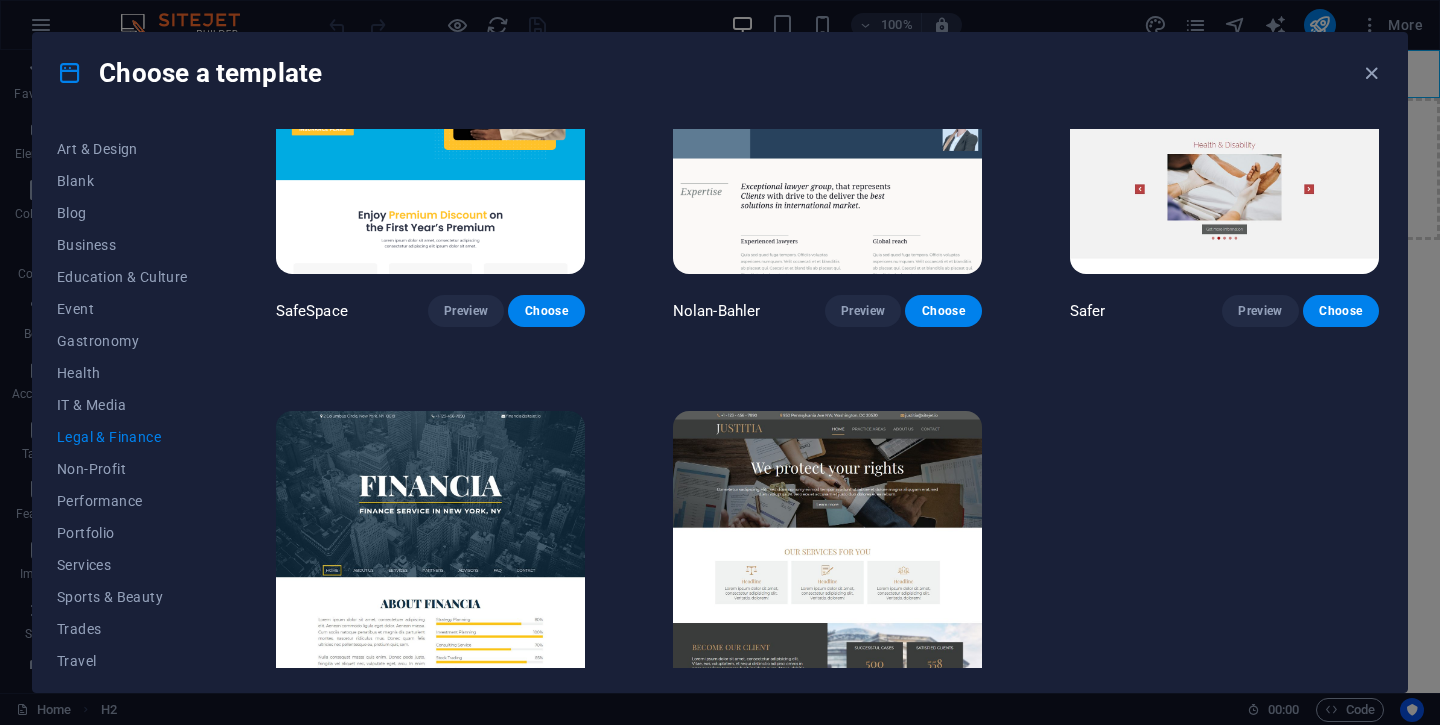 scroll, scrollTop: 219, scrollLeft: 0, axis: vertical 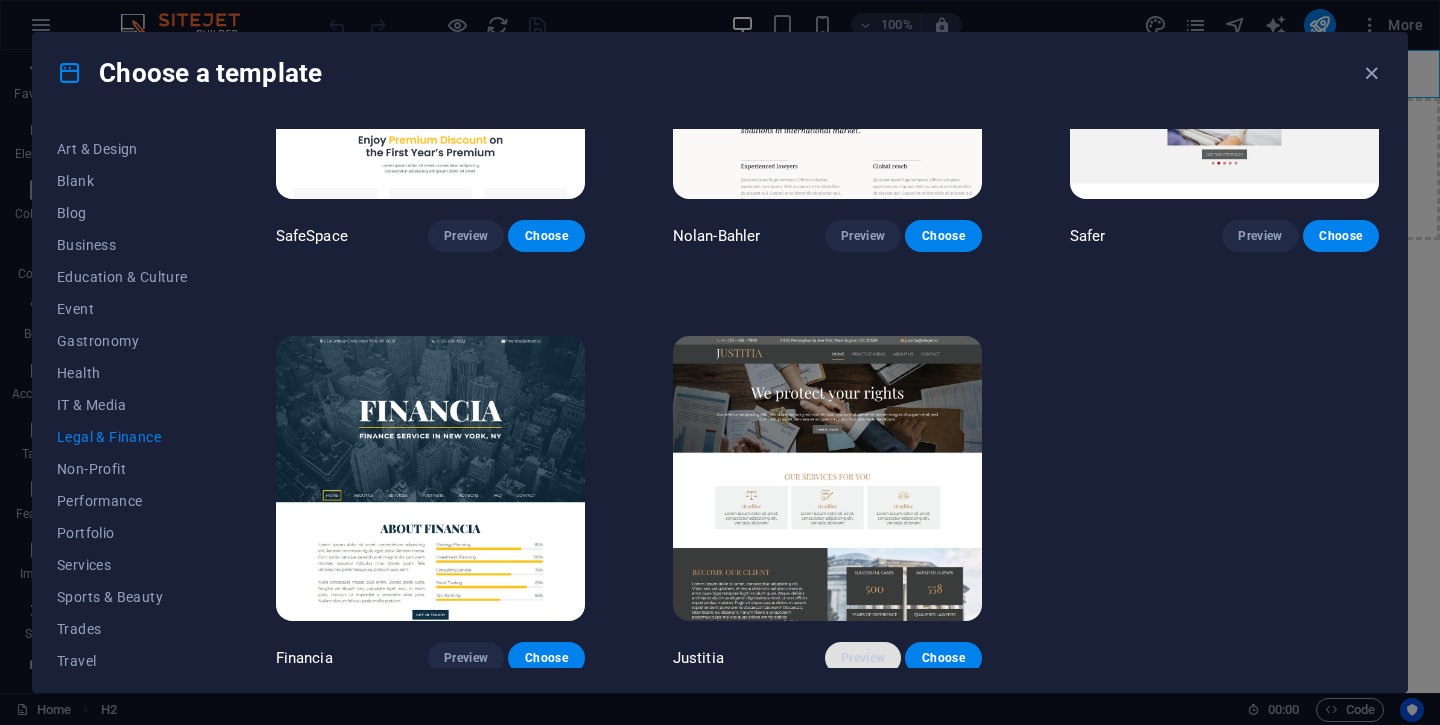 click on "Preview" at bounding box center (863, 658) 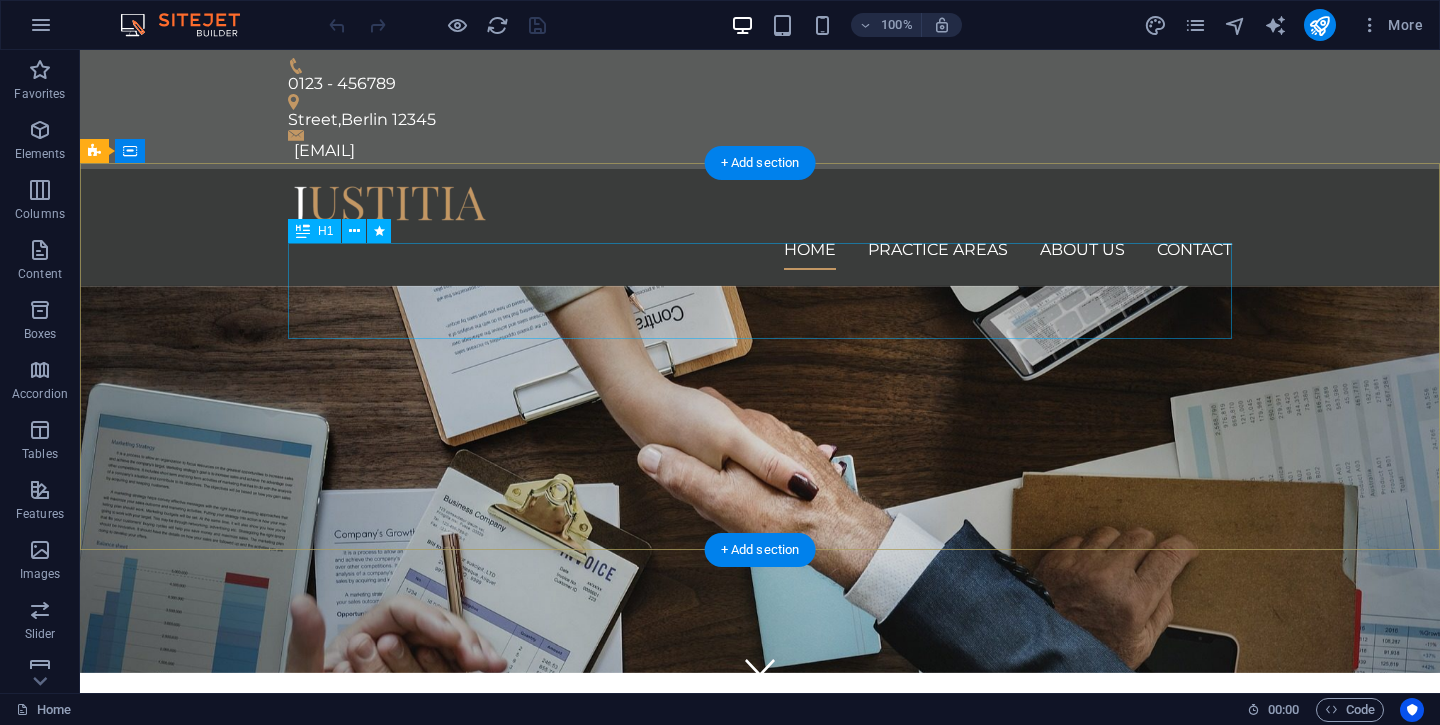 scroll, scrollTop: 0, scrollLeft: 0, axis: both 